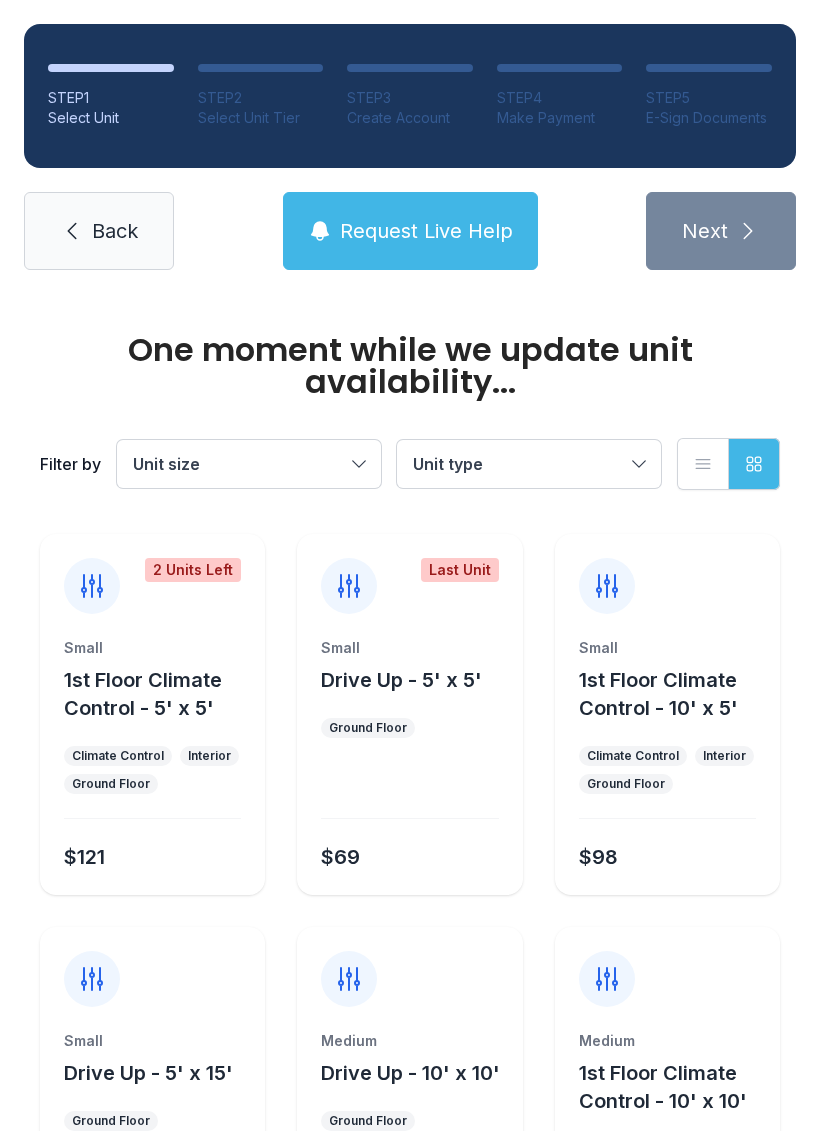 scroll, scrollTop: 0, scrollLeft: 0, axis: both 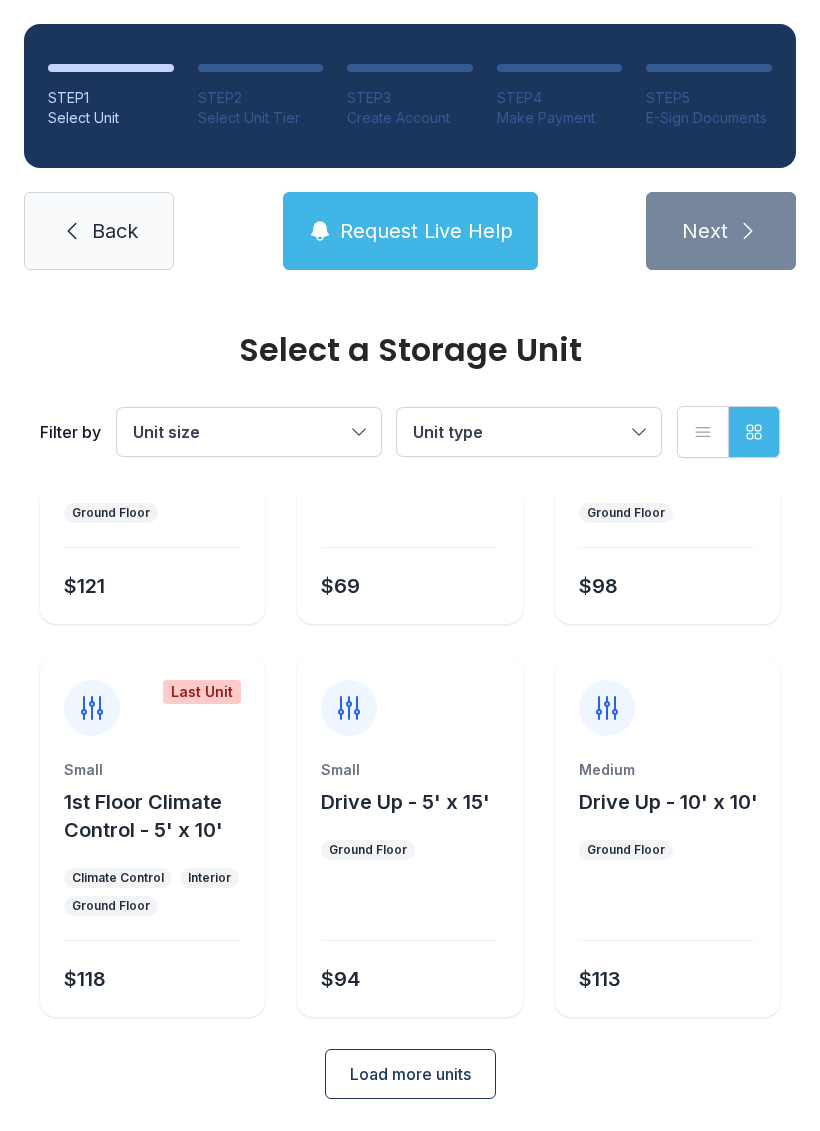 click on "Load more units" at bounding box center (410, 1074) 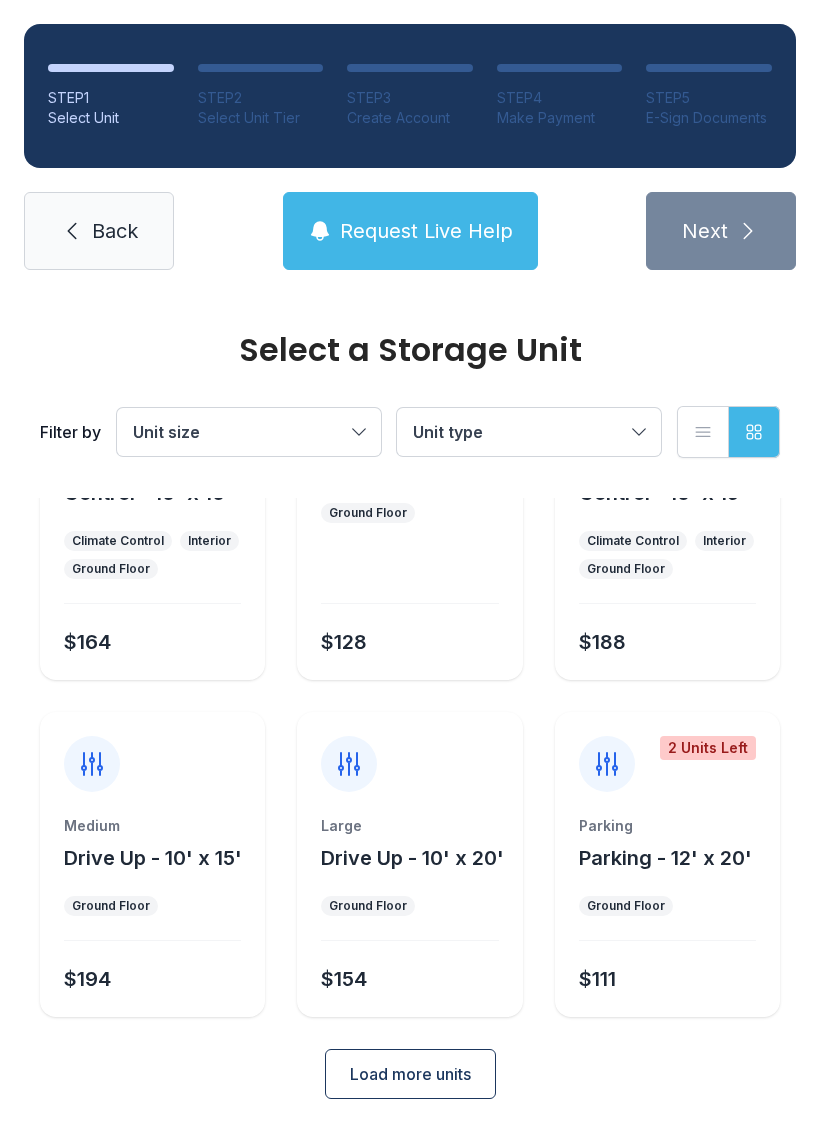 scroll, scrollTop: 968, scrollLeft: 0, axis: vertical 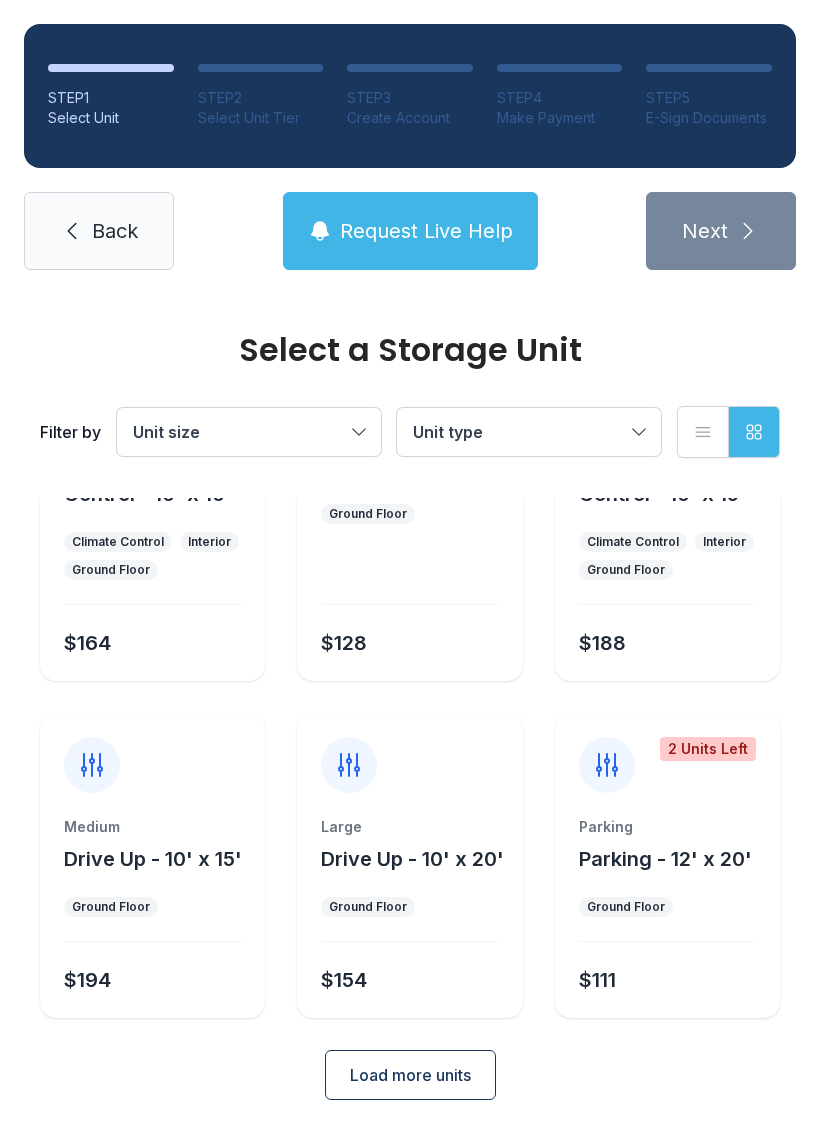 click on "Ground Floor" at bounding box center (368, 907) 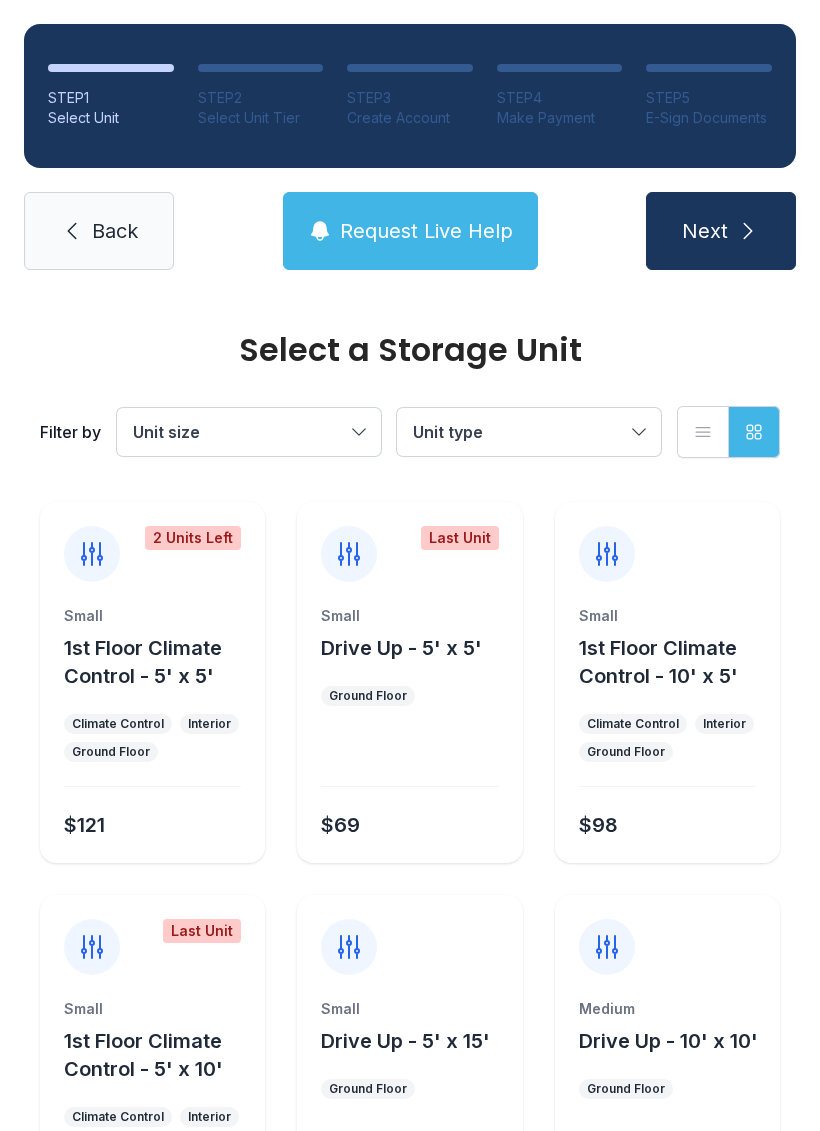 scroll, scrollTop: 0, scrollLeft: 0, axis: both 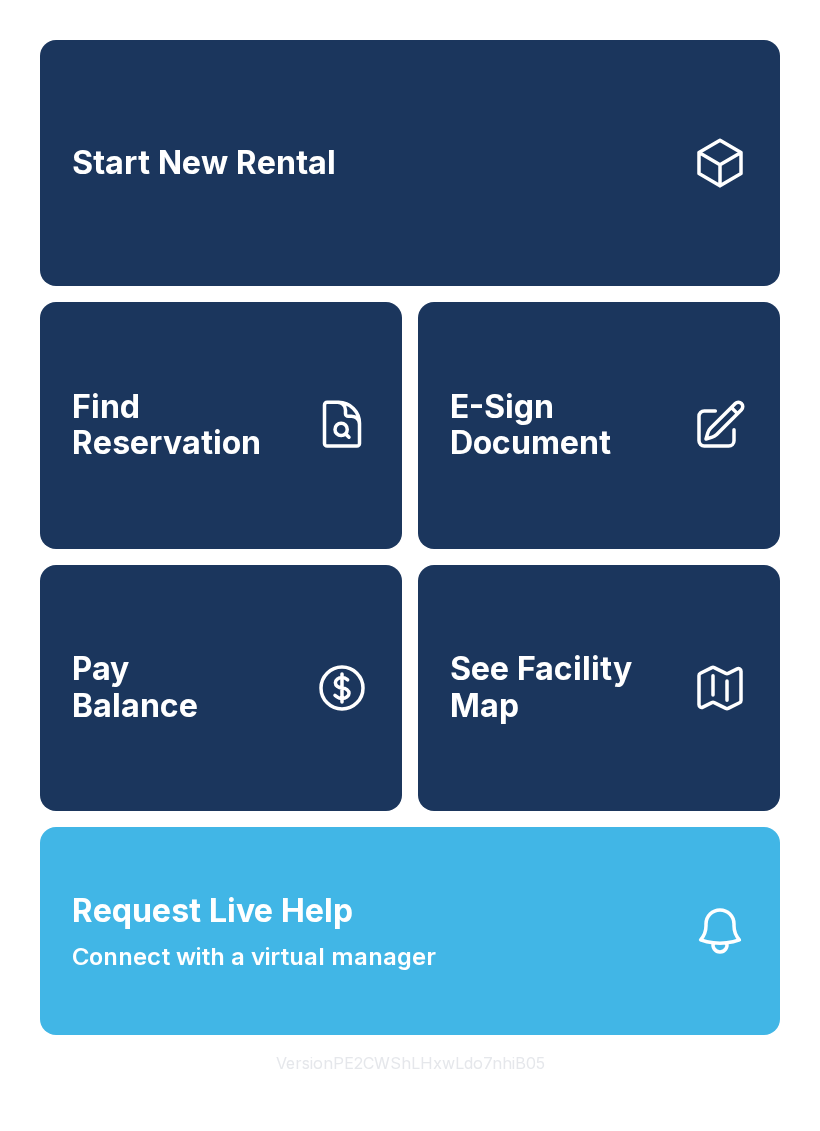 click on "Find Reservation" at bounding box center (185, 425) 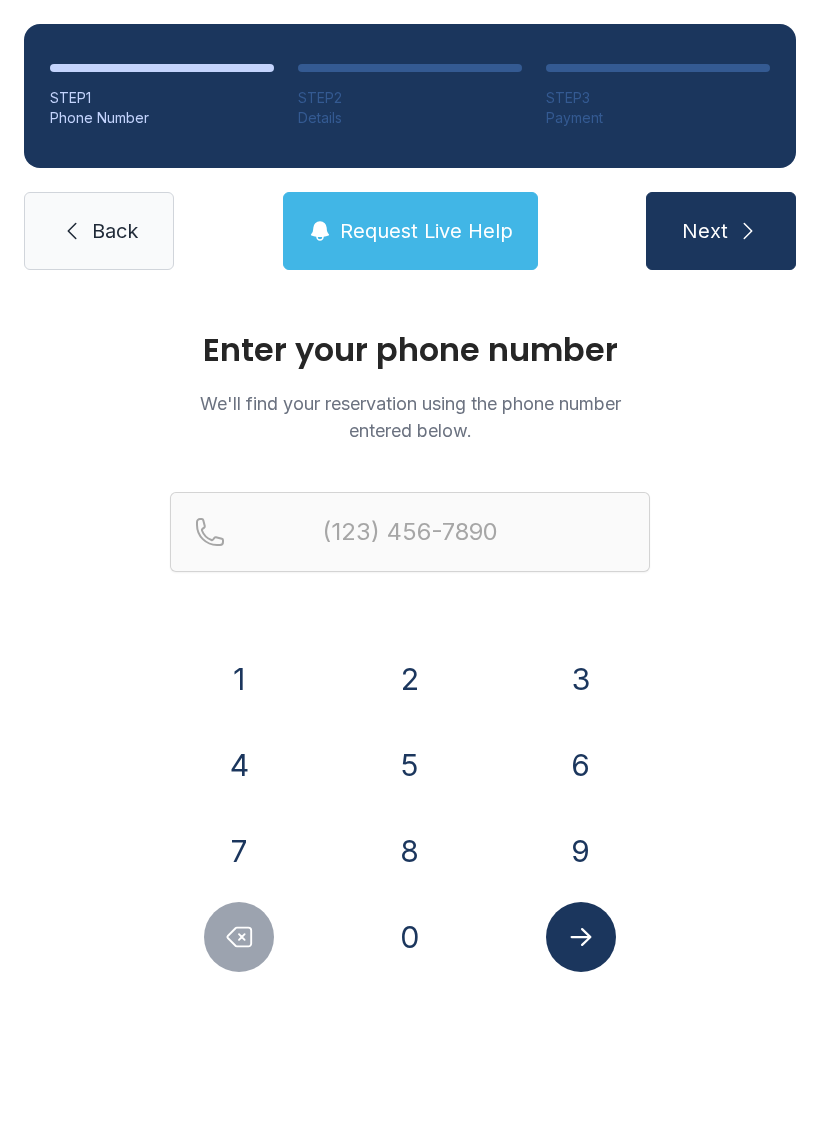 click on "8" at bounding box center [410, 851] 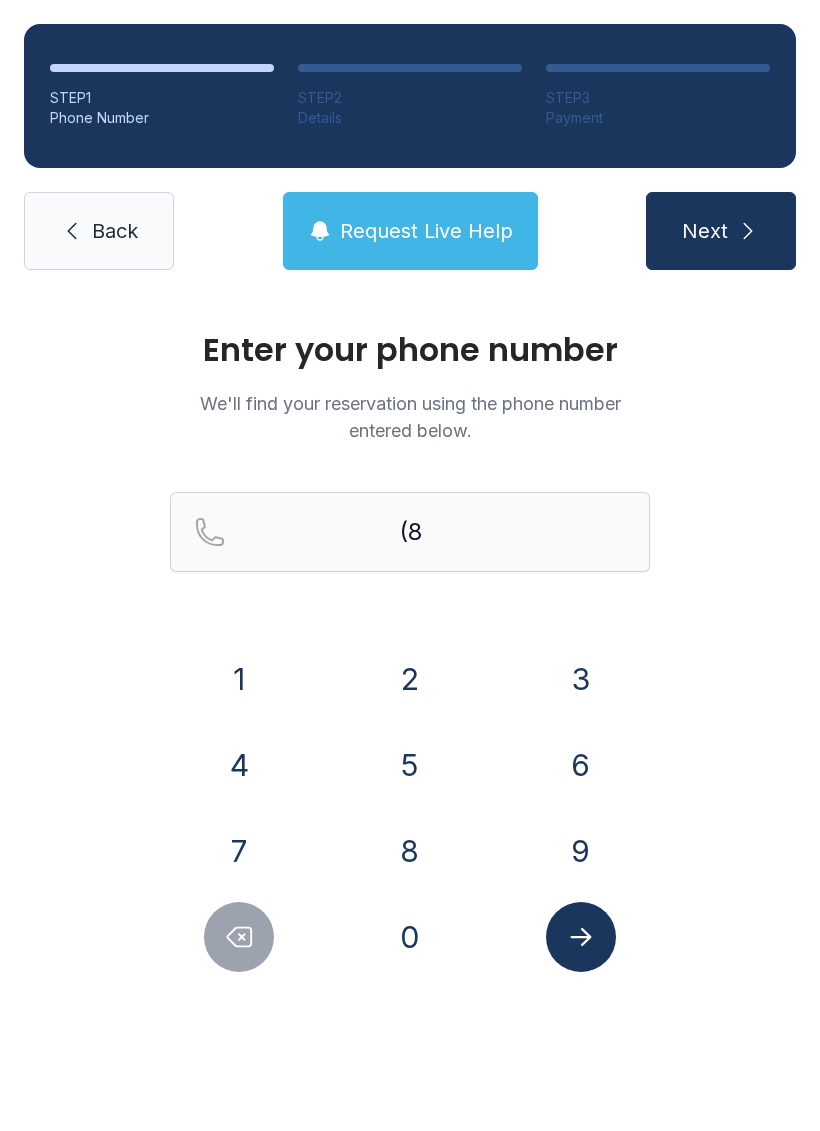 click on "8" at bounding box center [410, 851] 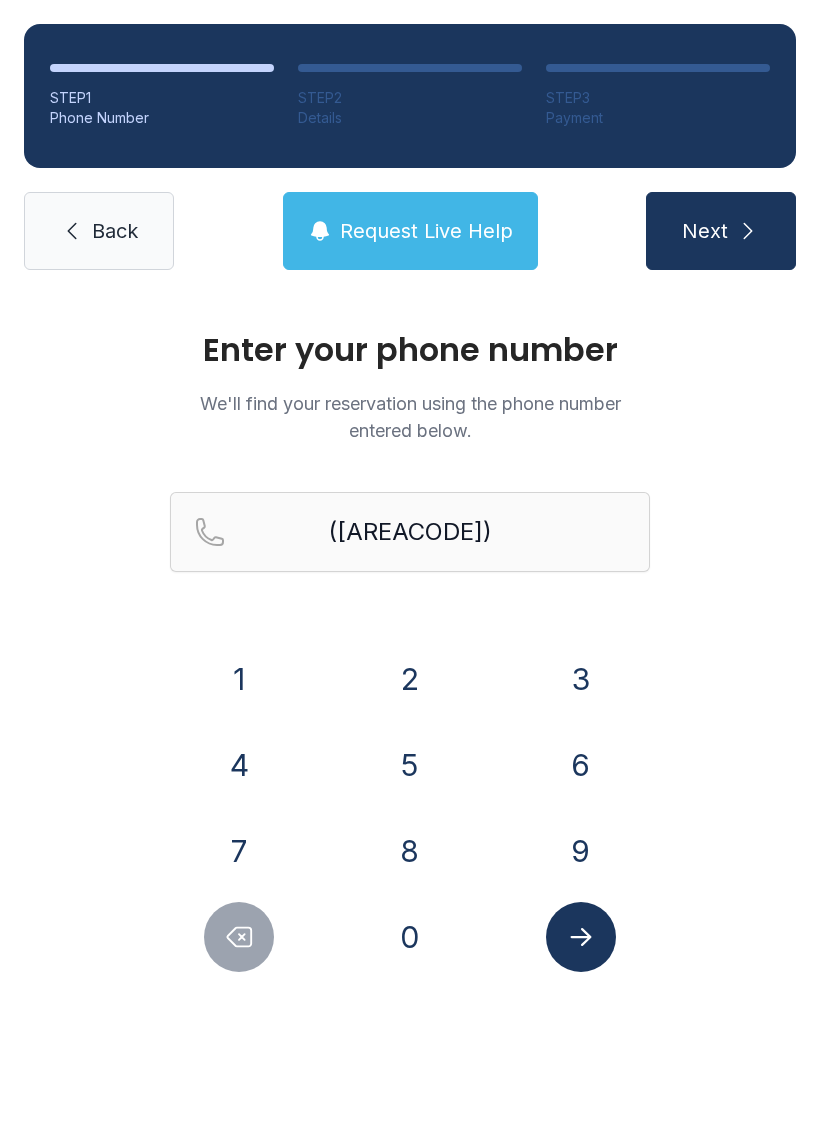 click at bounding box center [239, 937] 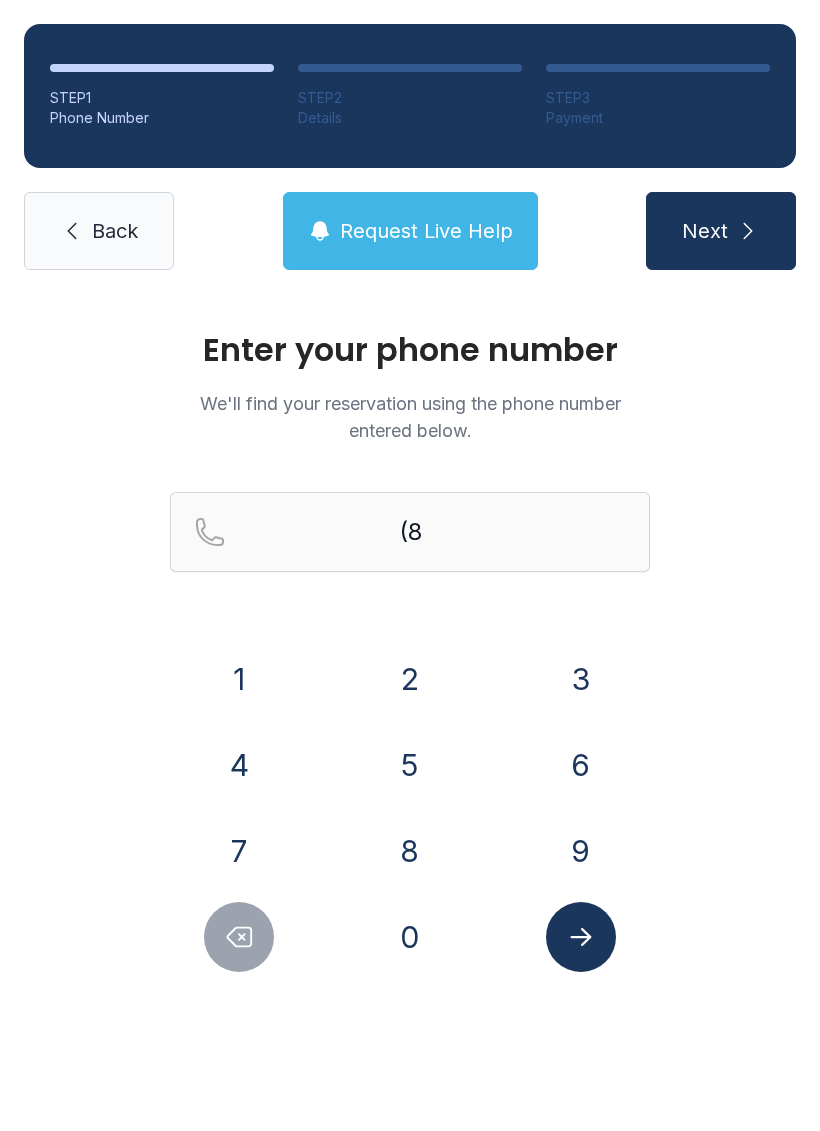 click on "4" at bounding box center (239, 765) 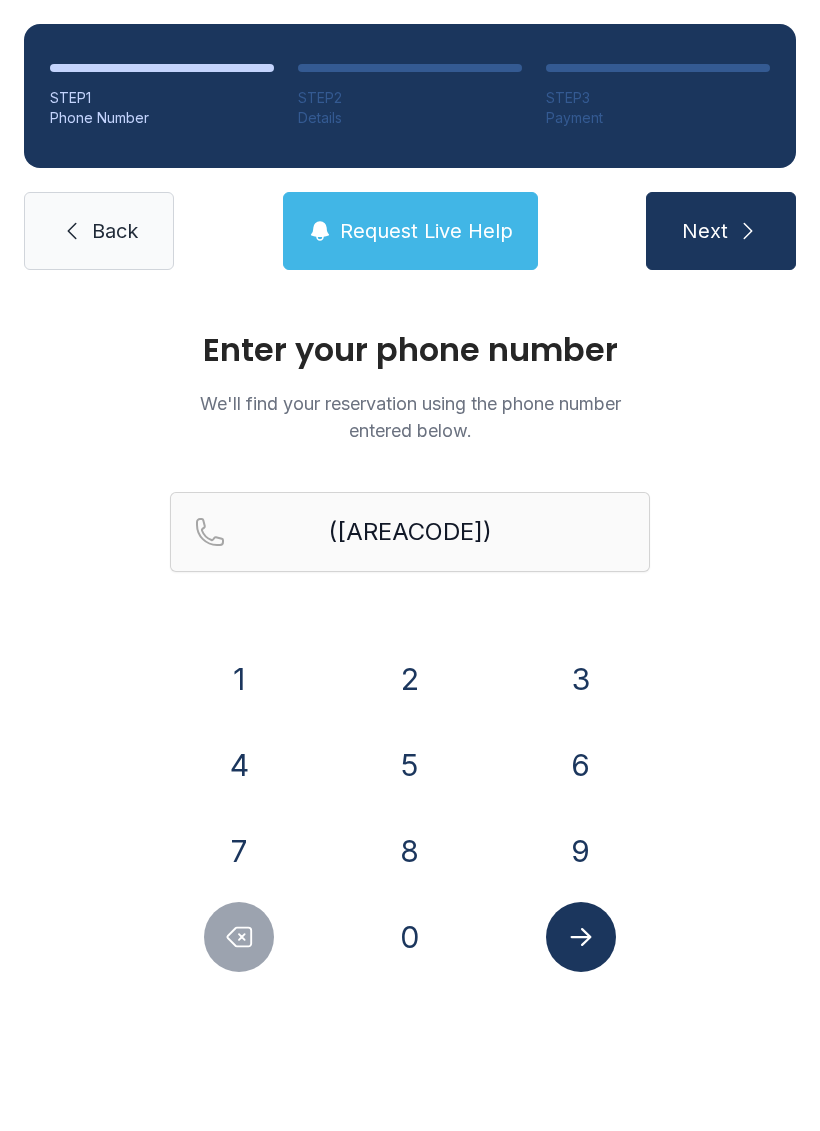click on "3" at bounding box center [581, 679] 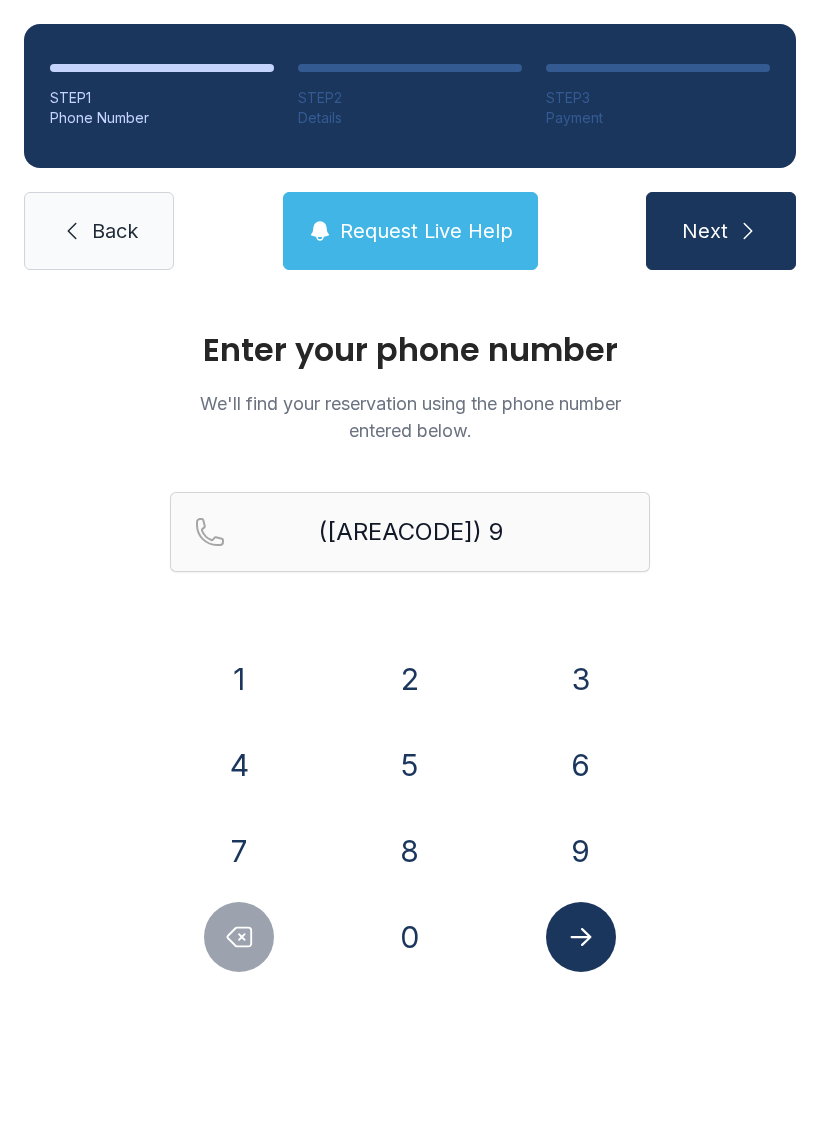 click on "9" at bounding box center (581, 851) 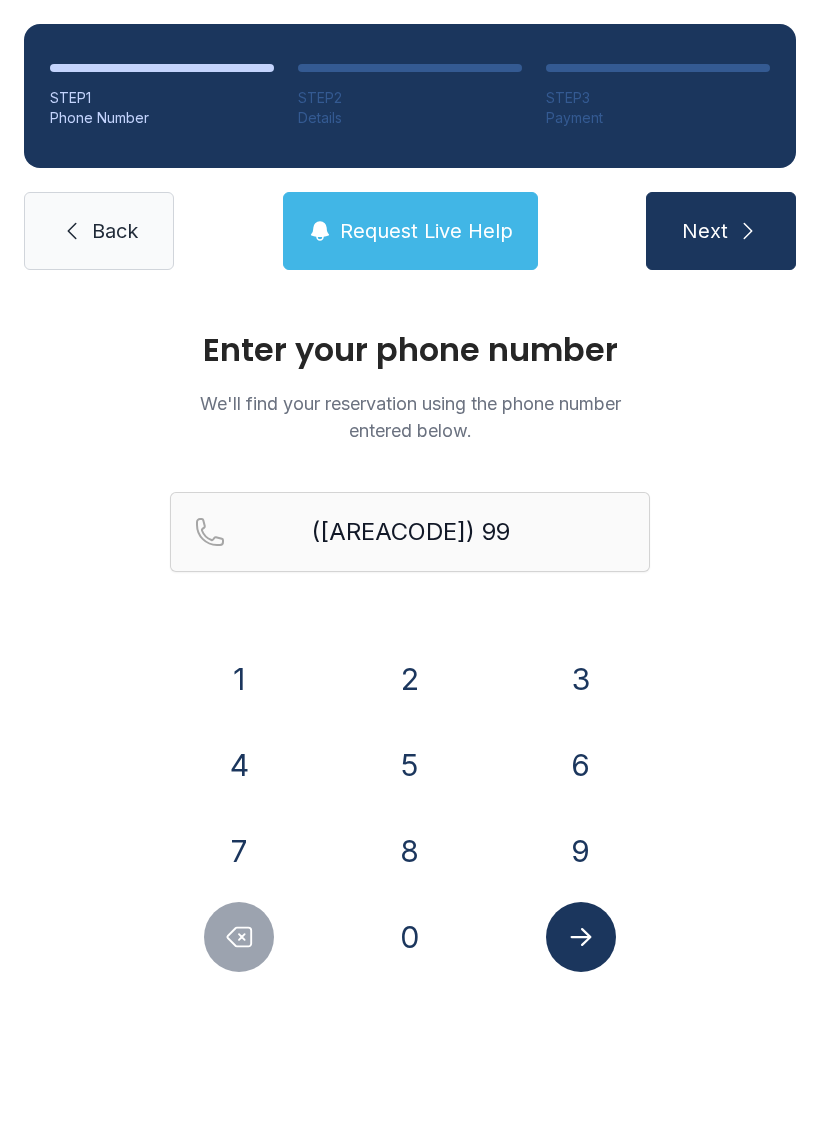 click on "5" at bounding box center (410, 765) 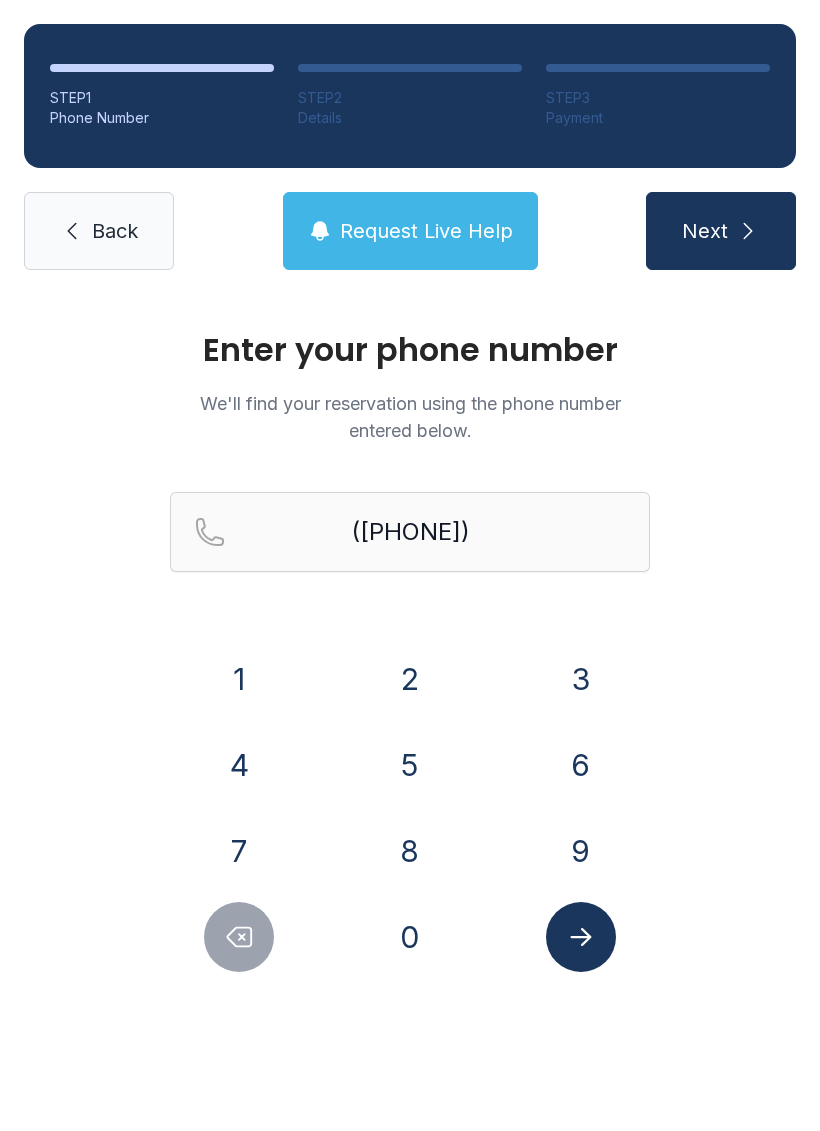 click on "5" at bounding box center [410, 765] 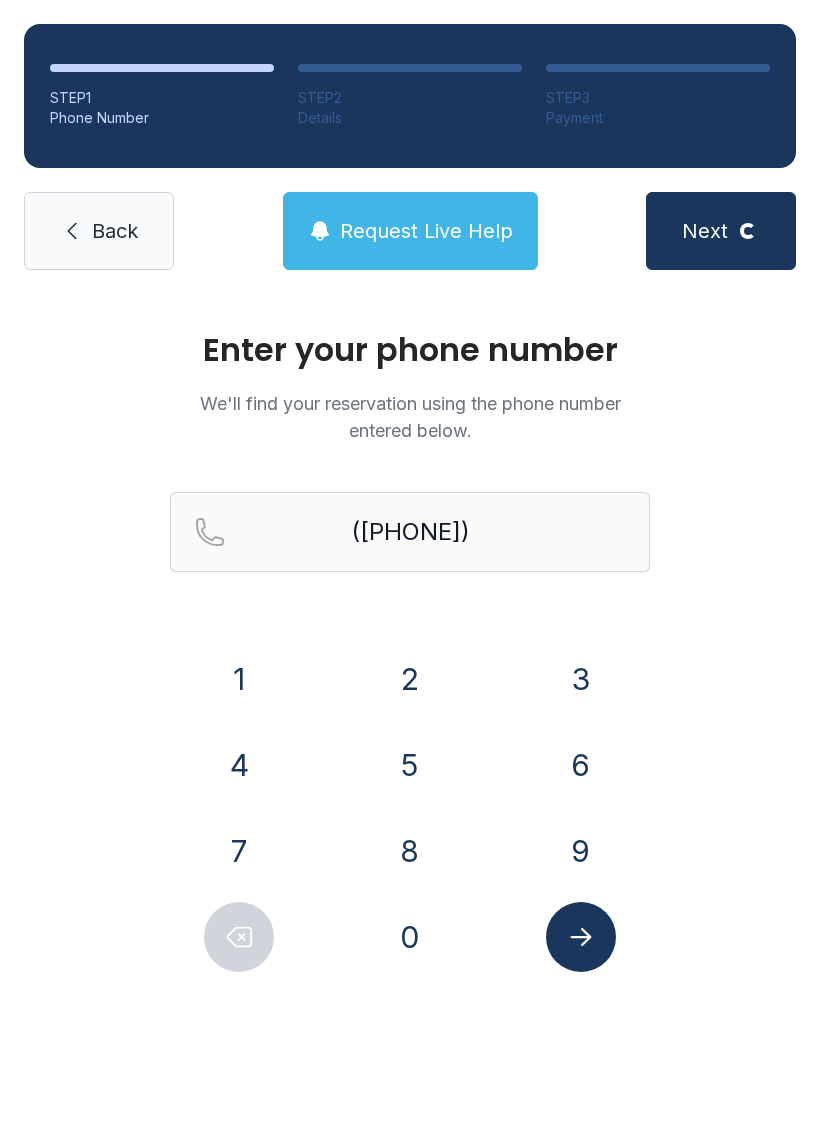 select on "**" 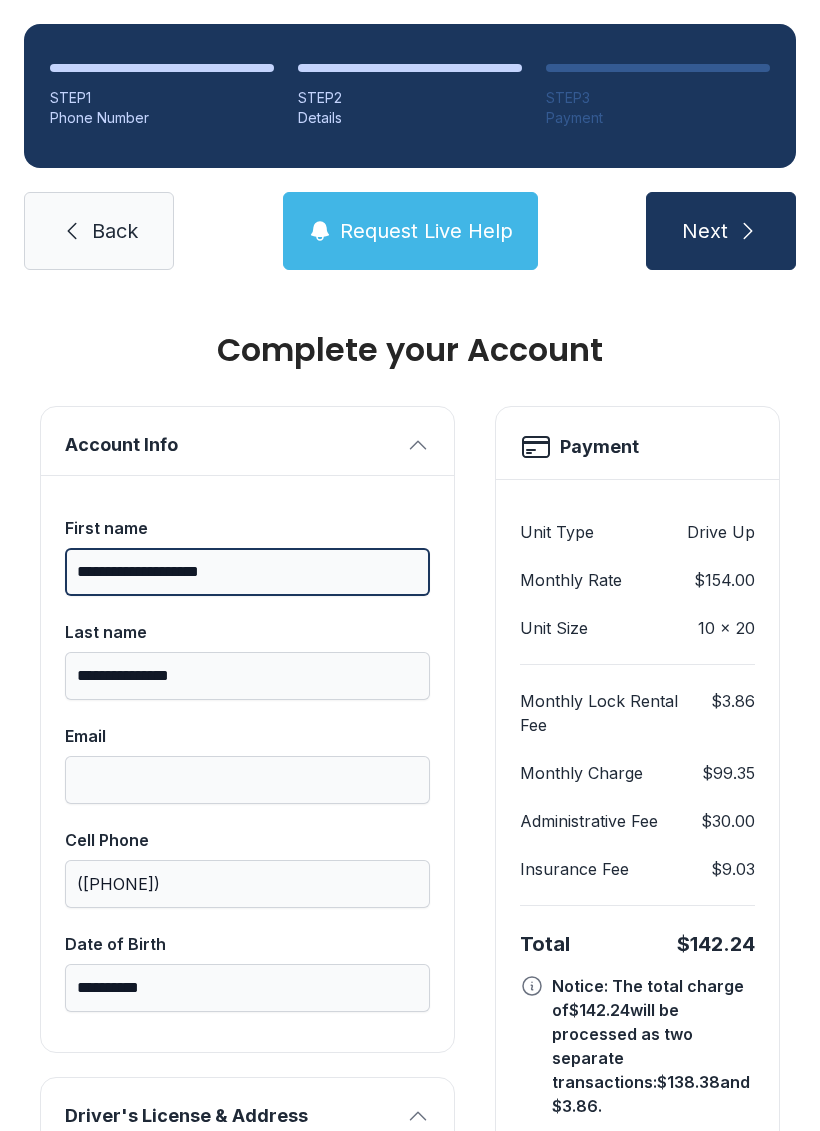 click on "**********" at bounding box center [247, 572] 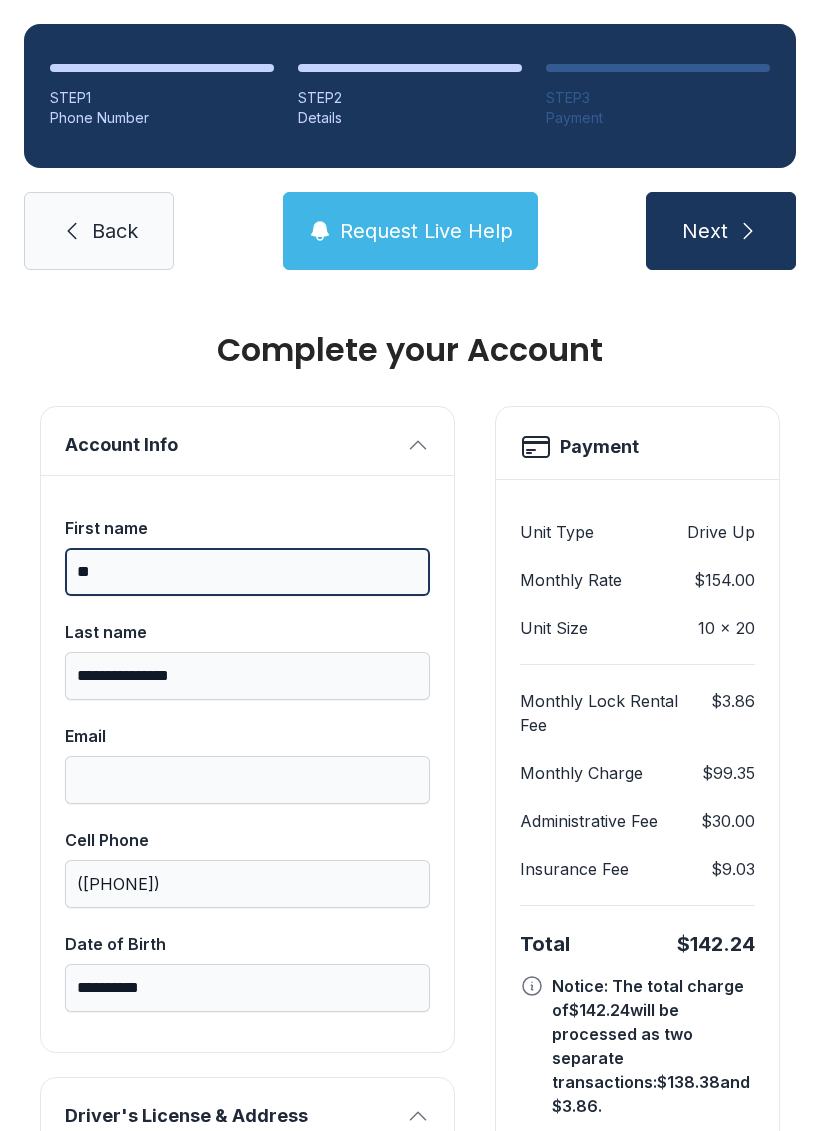 type on "*" 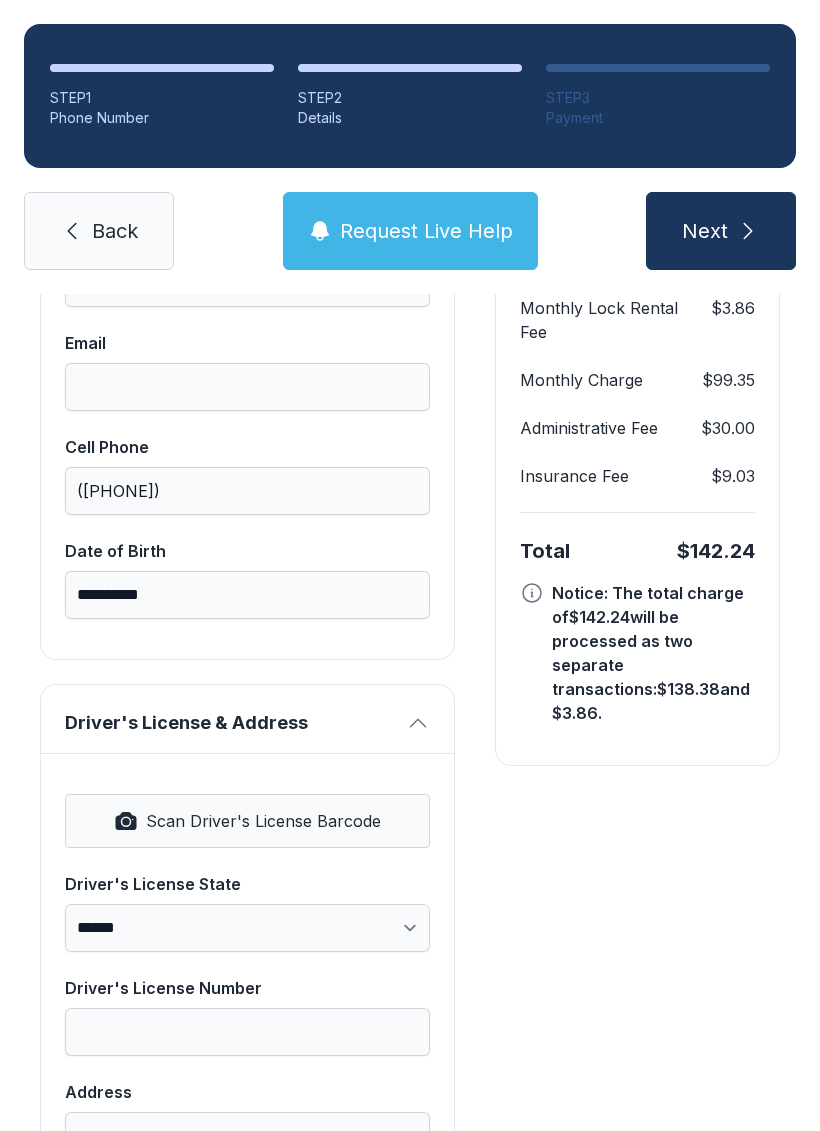 scroll, scrollTop: 379, scrollLeft: 0, axis: vertical 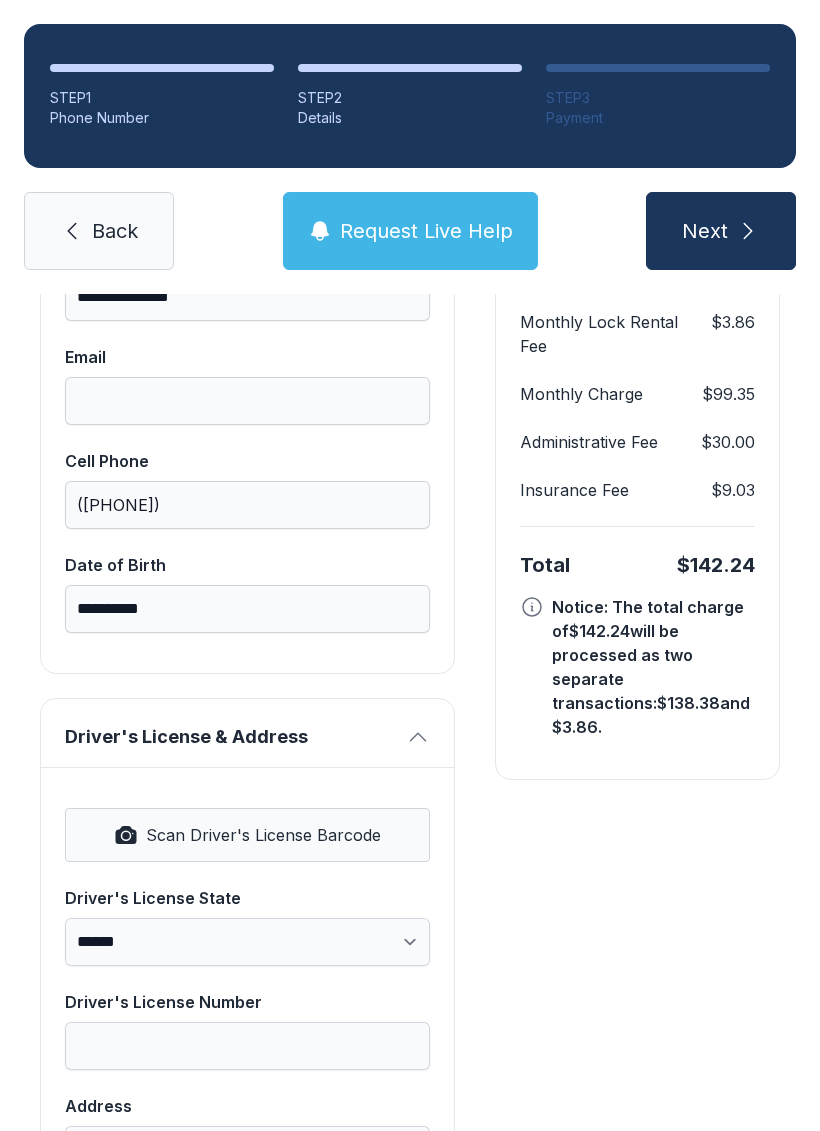 type on "**********" 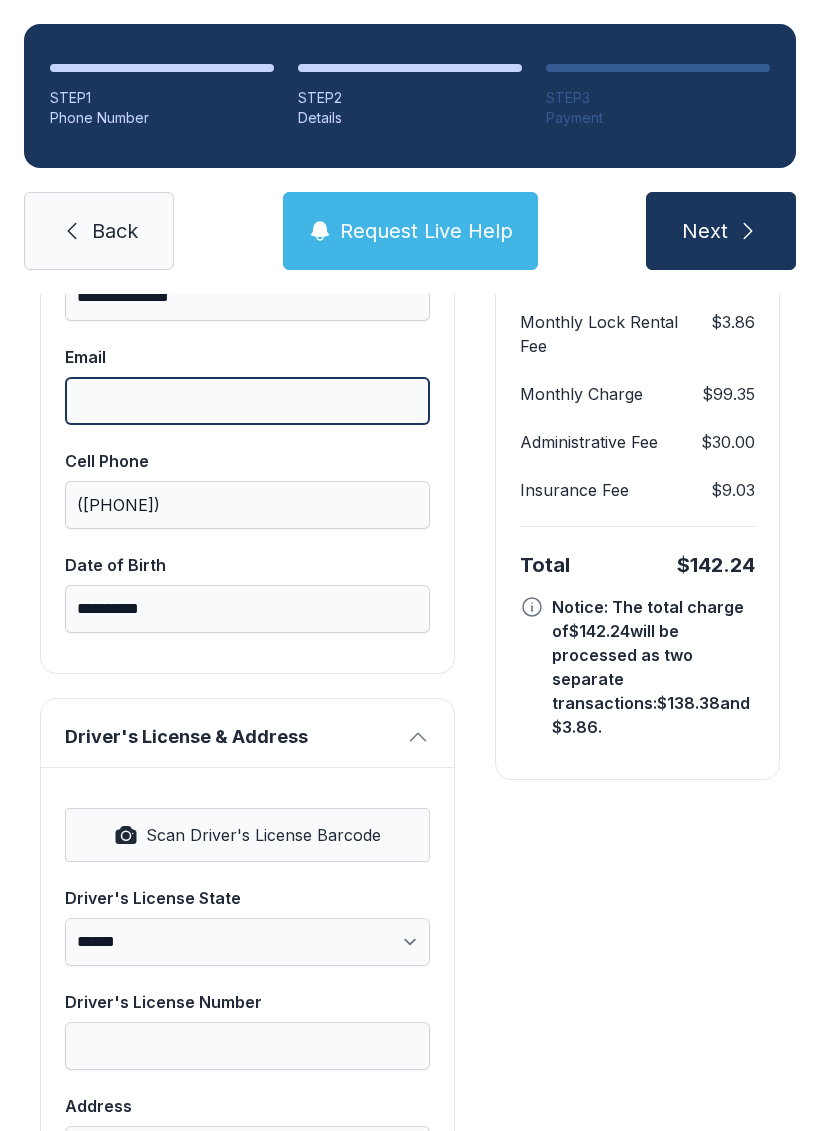 click on "Email" at bounding box center (247, 401) 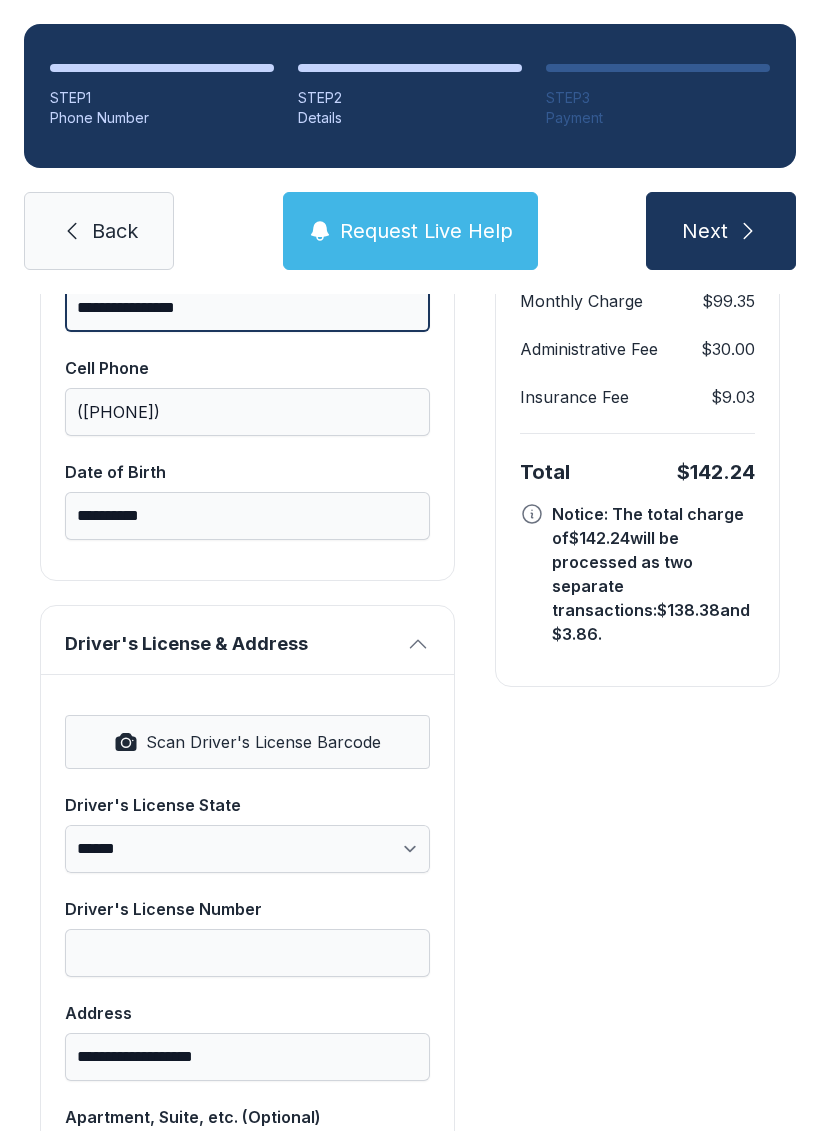 scroll, scrollTop: 517, scrollLeft: 0, axis: vertical 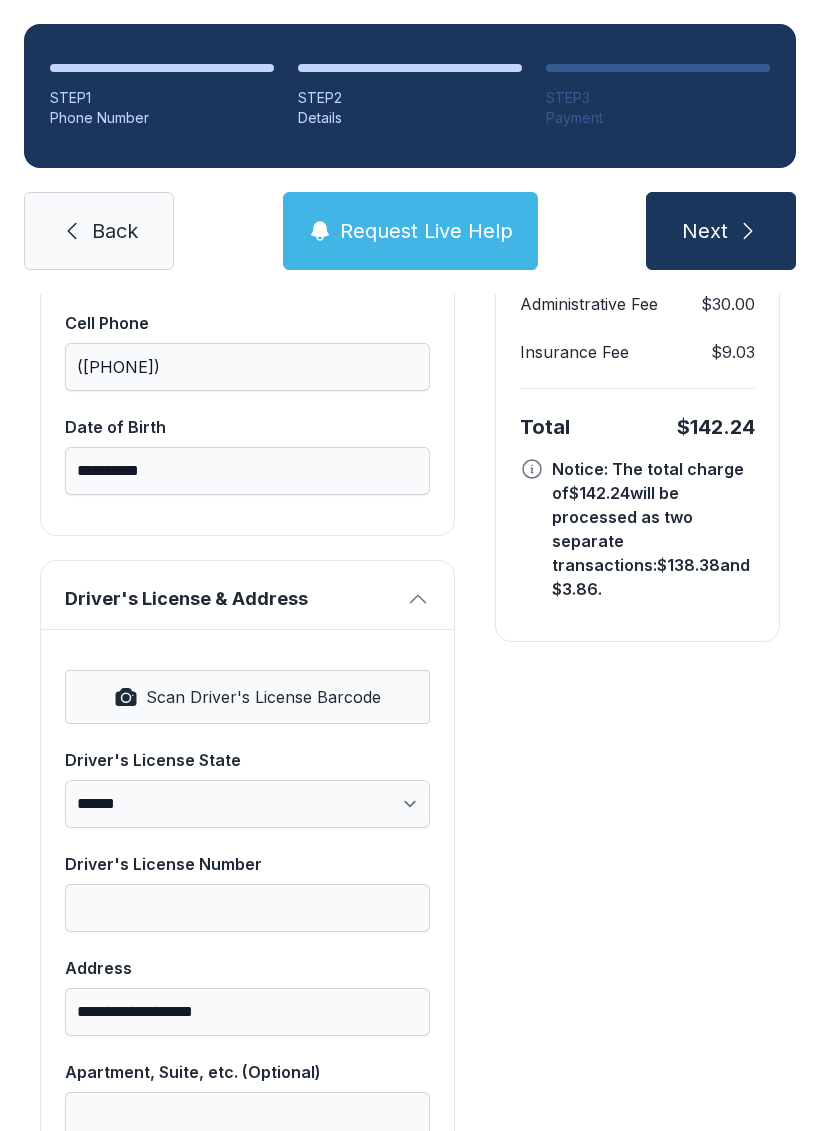 type on "**********" 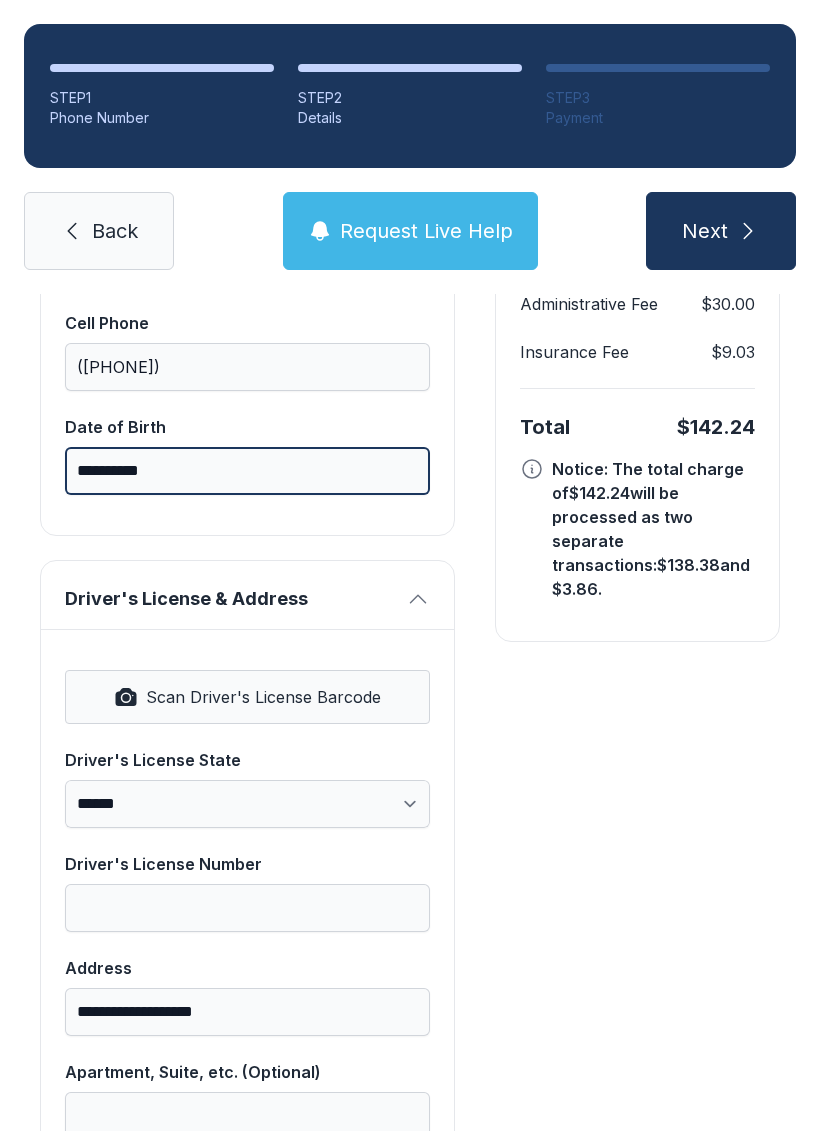 click on "**********" at bounding box center [247, 471] 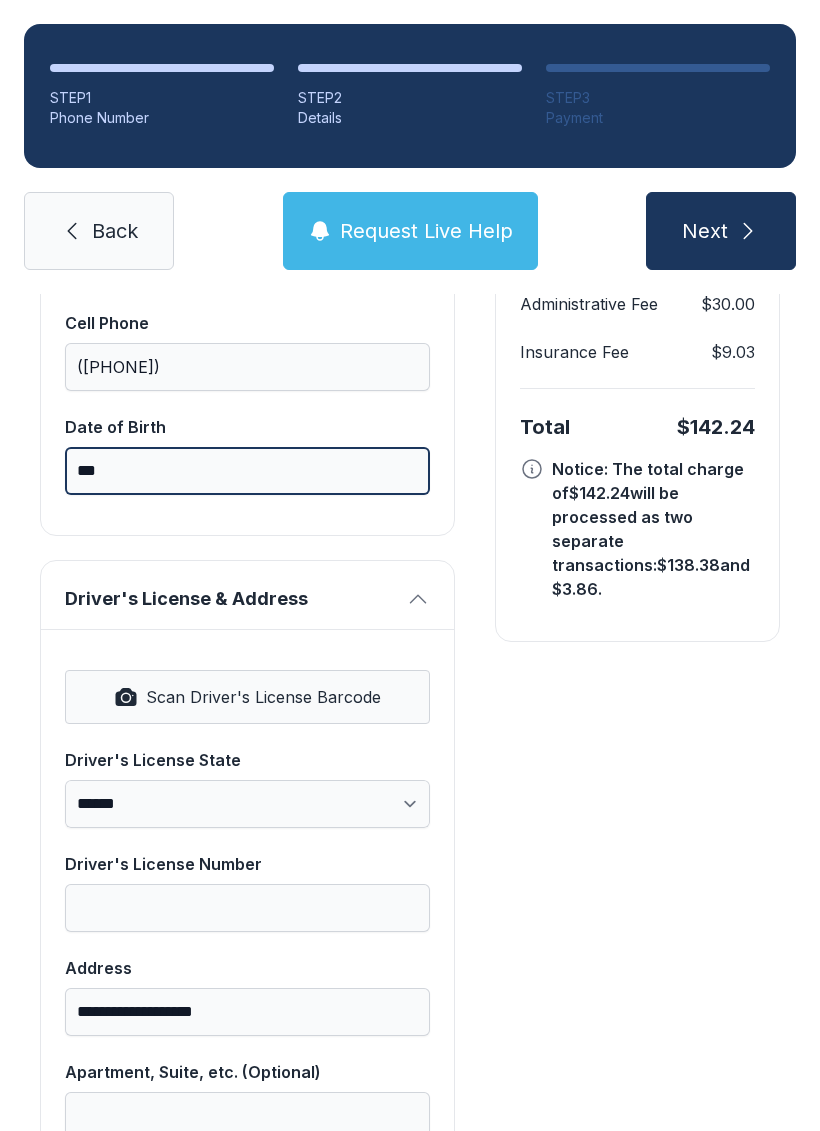 type on "*" 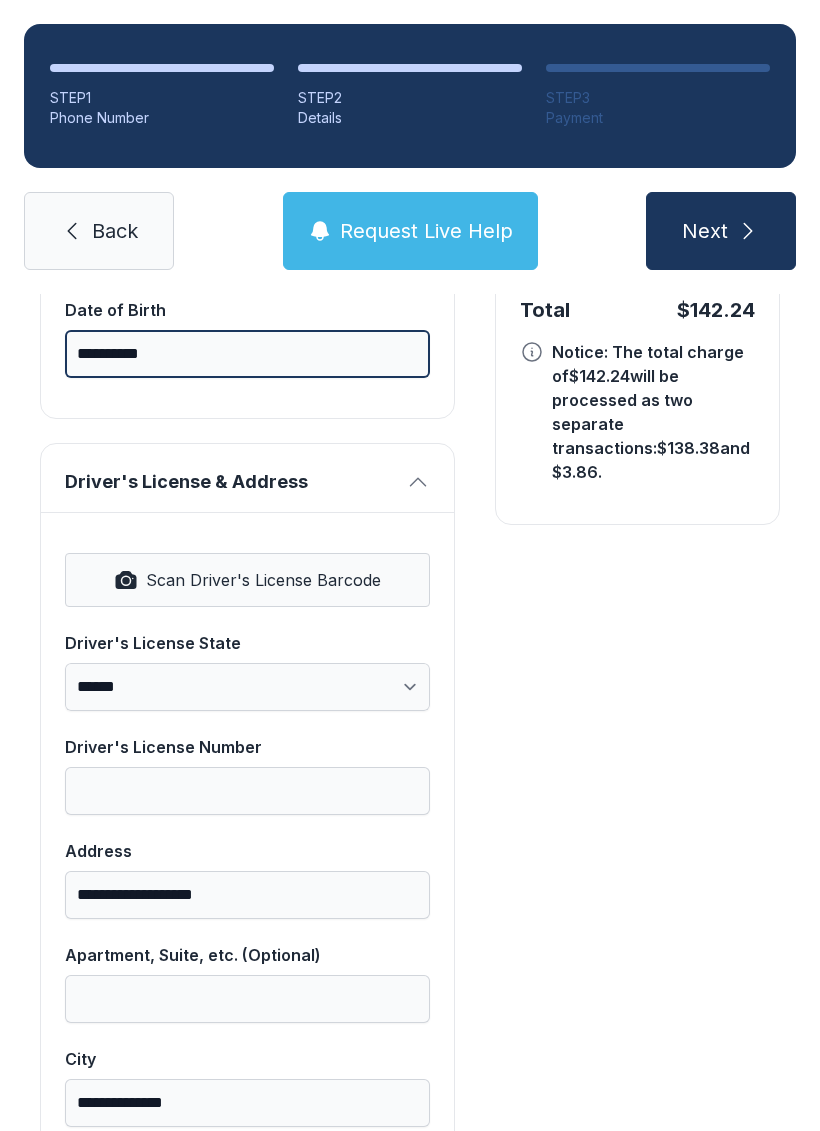 scroll, scrollTop: 635, scrollLeft: 0, axis: vertical 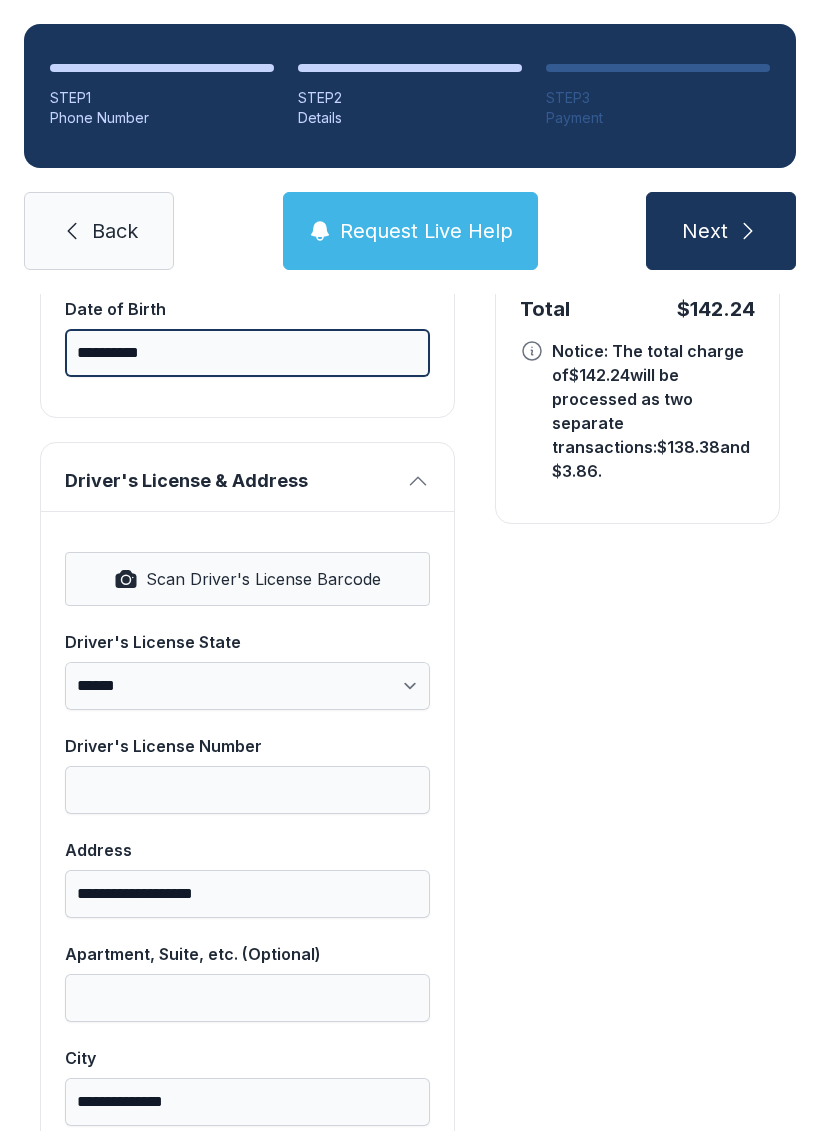 type on "**********" 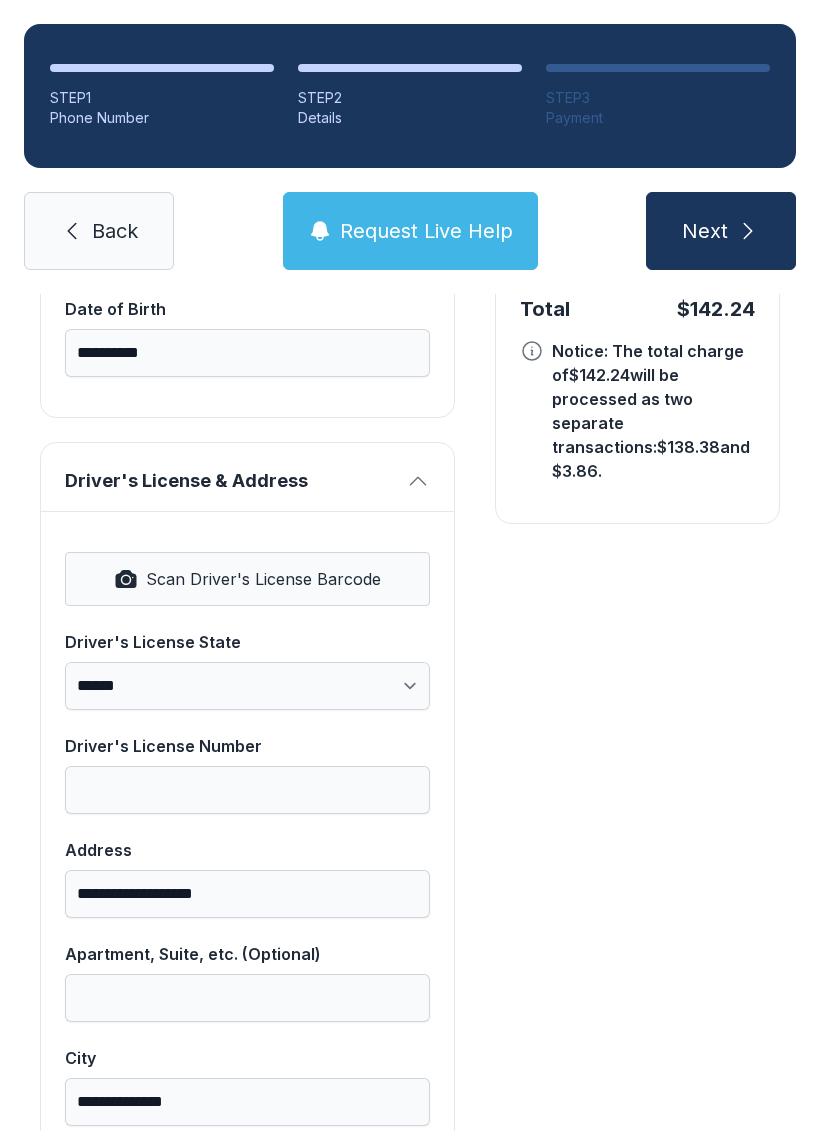 click on "Scan Driver's License Barcode" at bounding box center [263, 579] 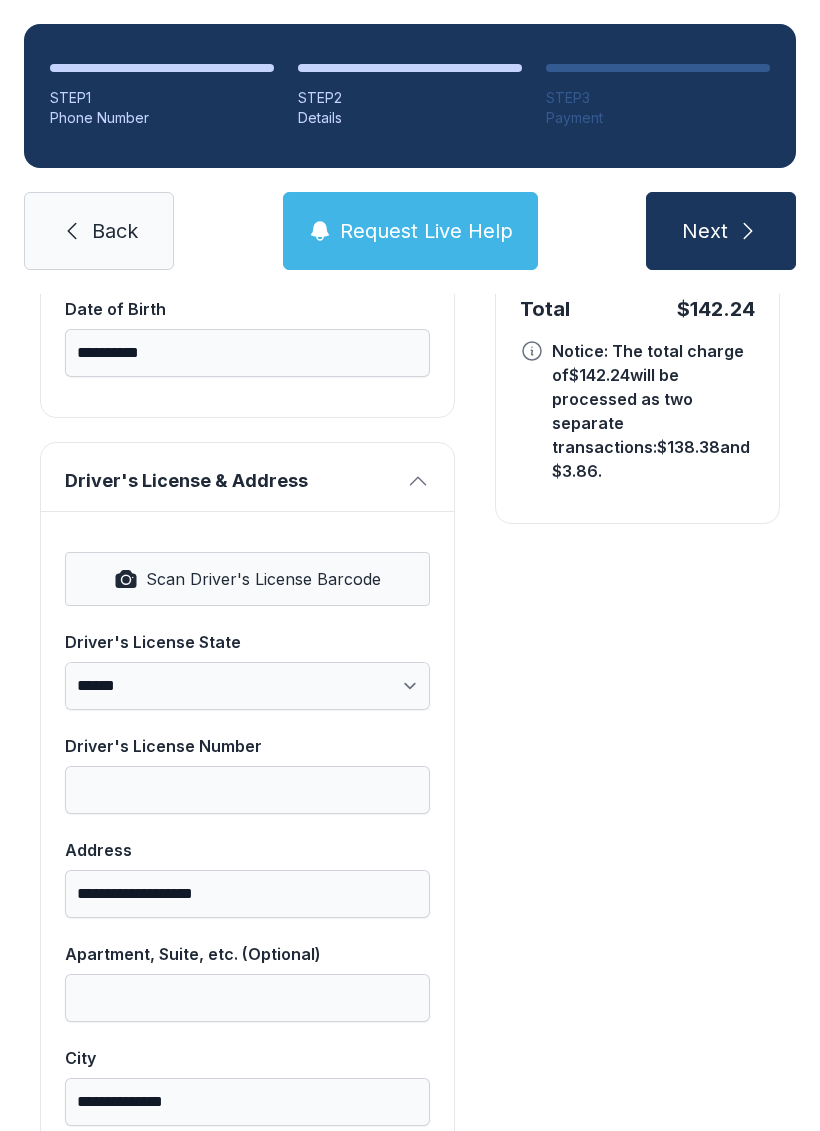select on "**" 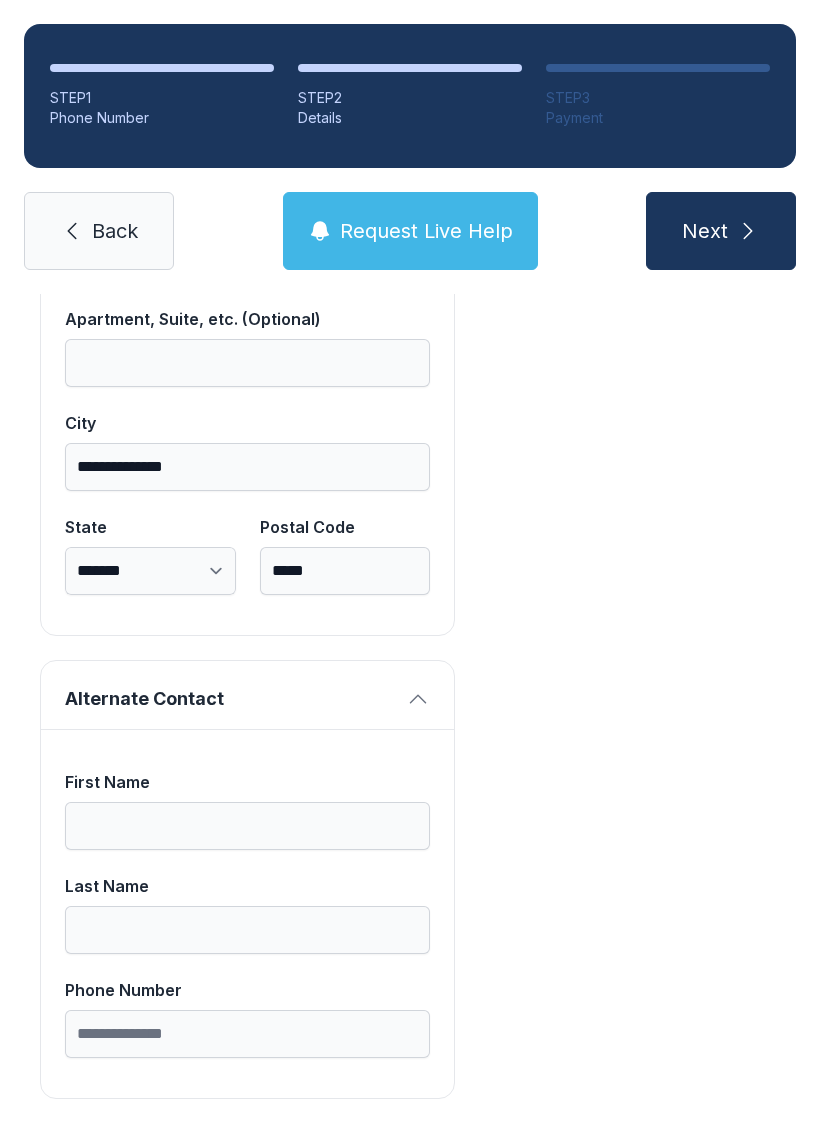 scroll, scrollTop: 1269, scrollLeft: 0, axis: vertical 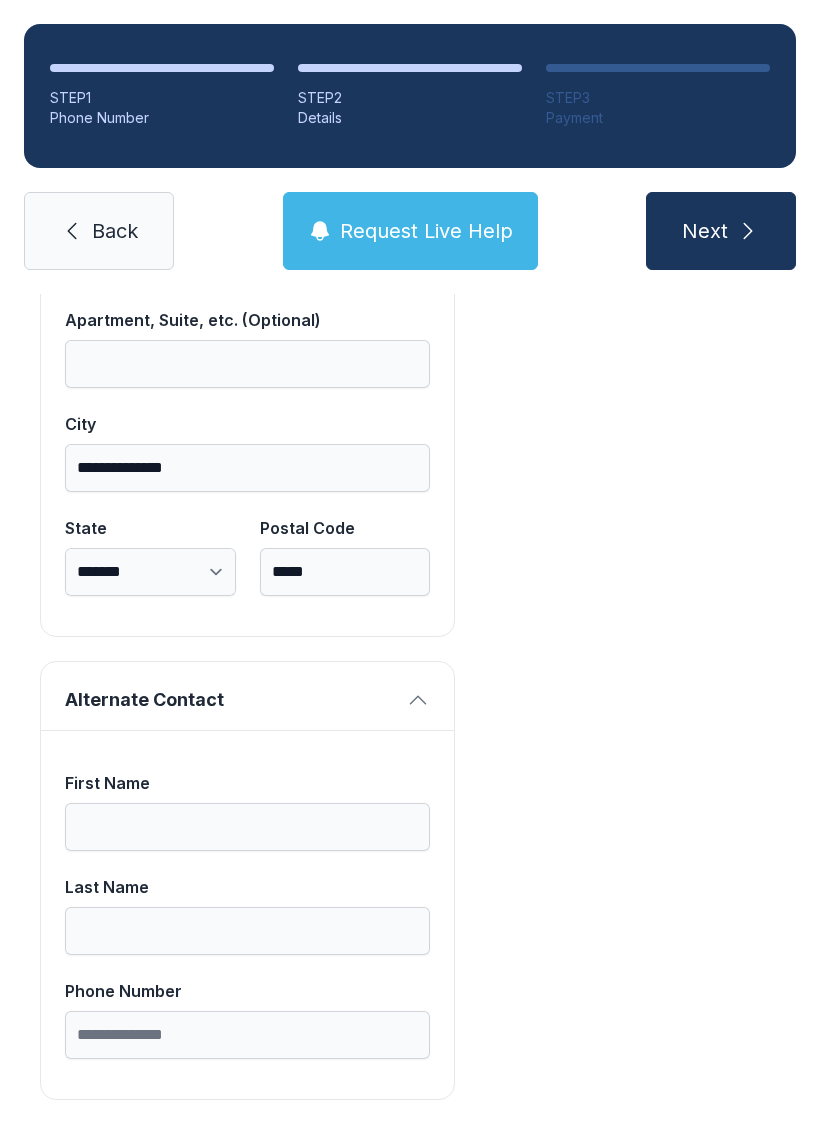 click on "Next" at bounding box center (705, 231) 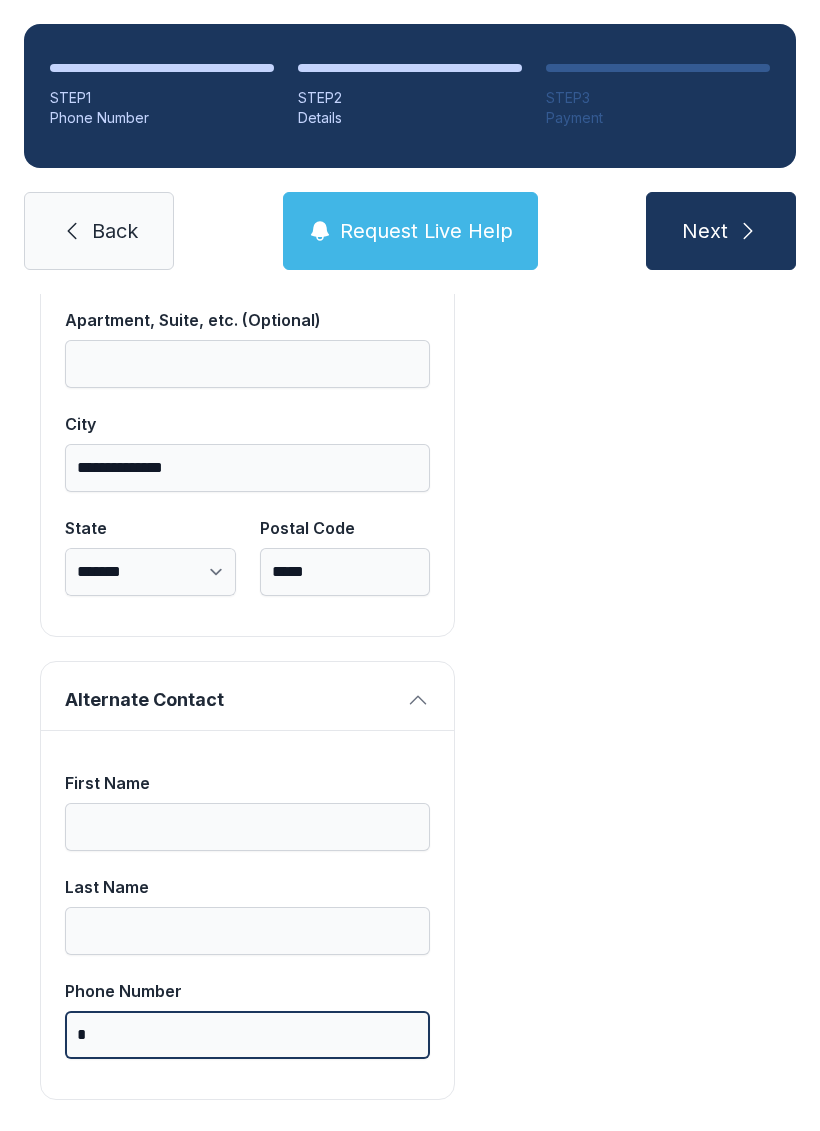 scroll, scrollTop: 49, scrollLeft: 0, axis: vertical 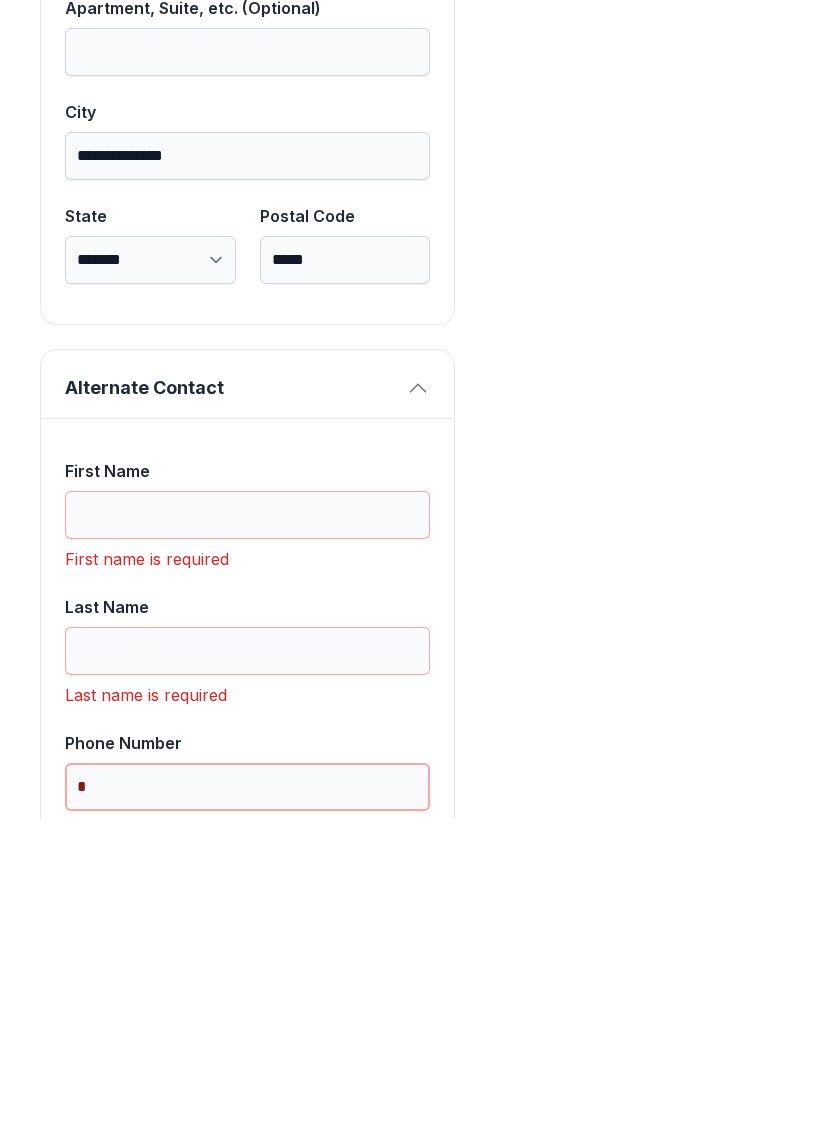 type on "*" 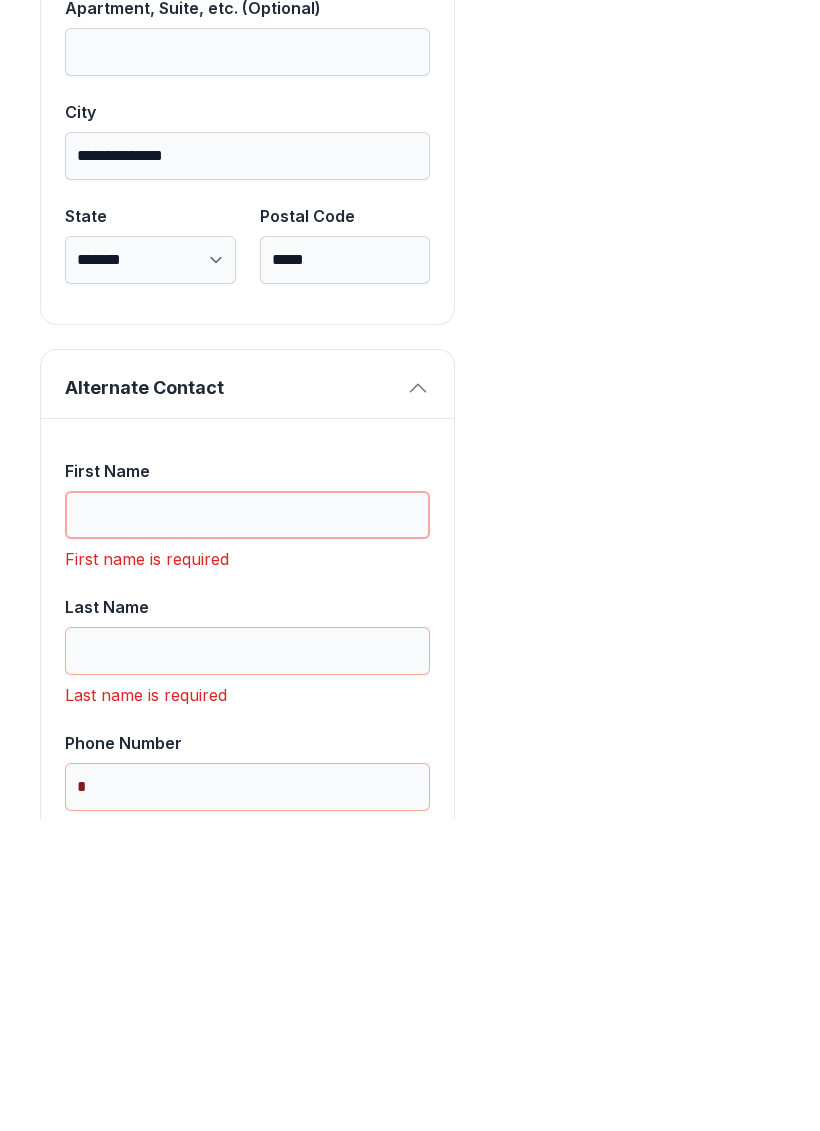 click on "First Name" at bounding box center [247, 827] 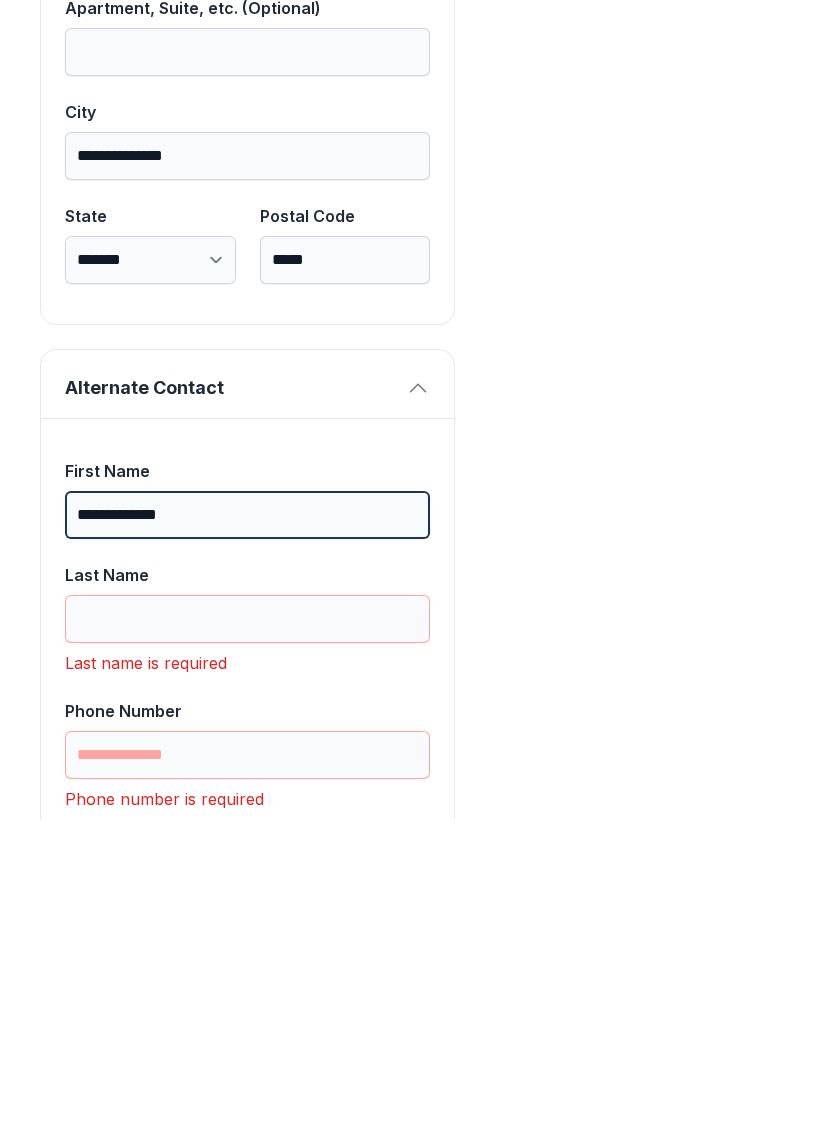 type on "**********" 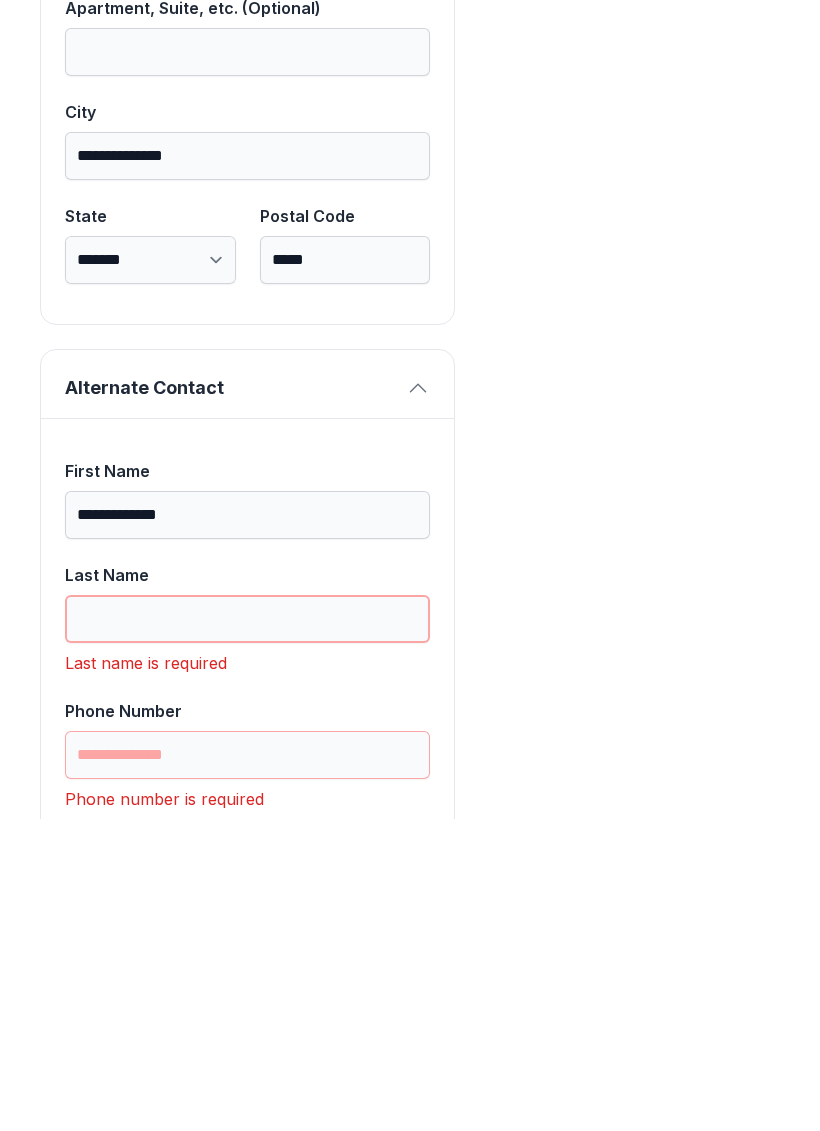 click on "Last Name" at bounding box center (247, 931) 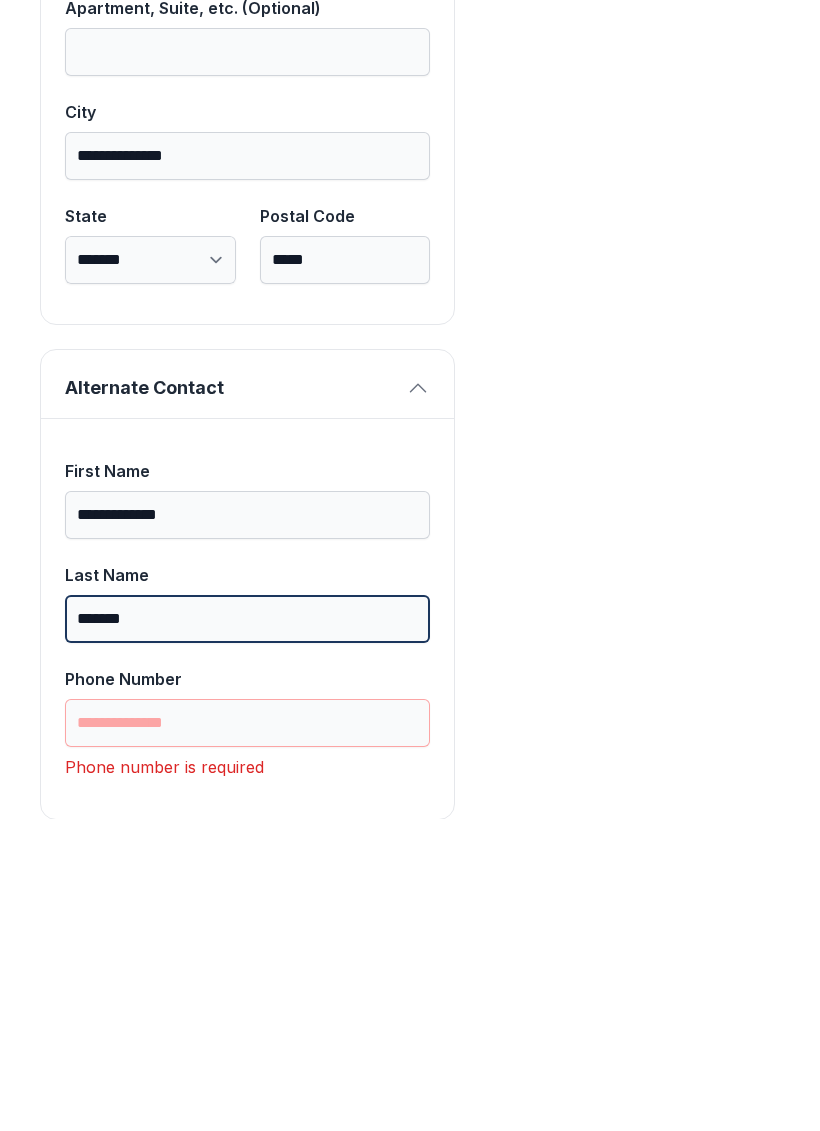type on "*******" 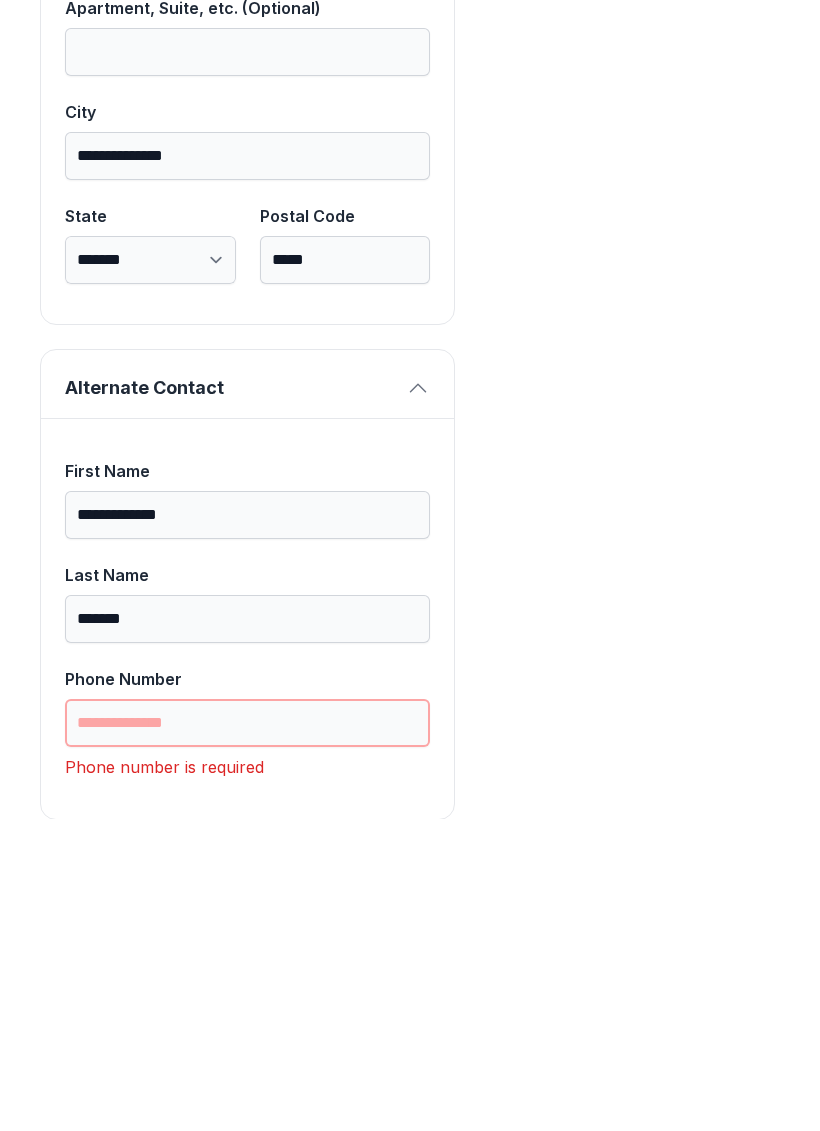 click on "Phone Number" at bounding box center [247, 1035] 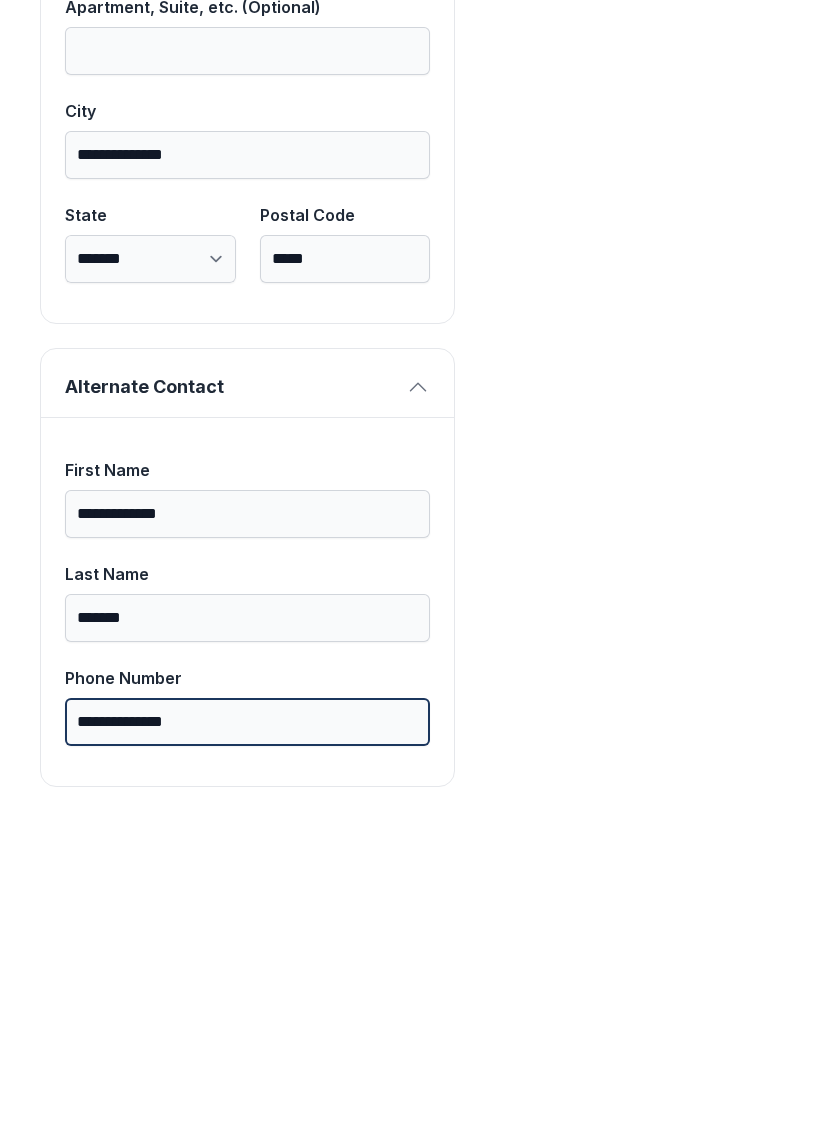 scroll, scrollTop: 1269, scrollLeft: 0, axis: vertical 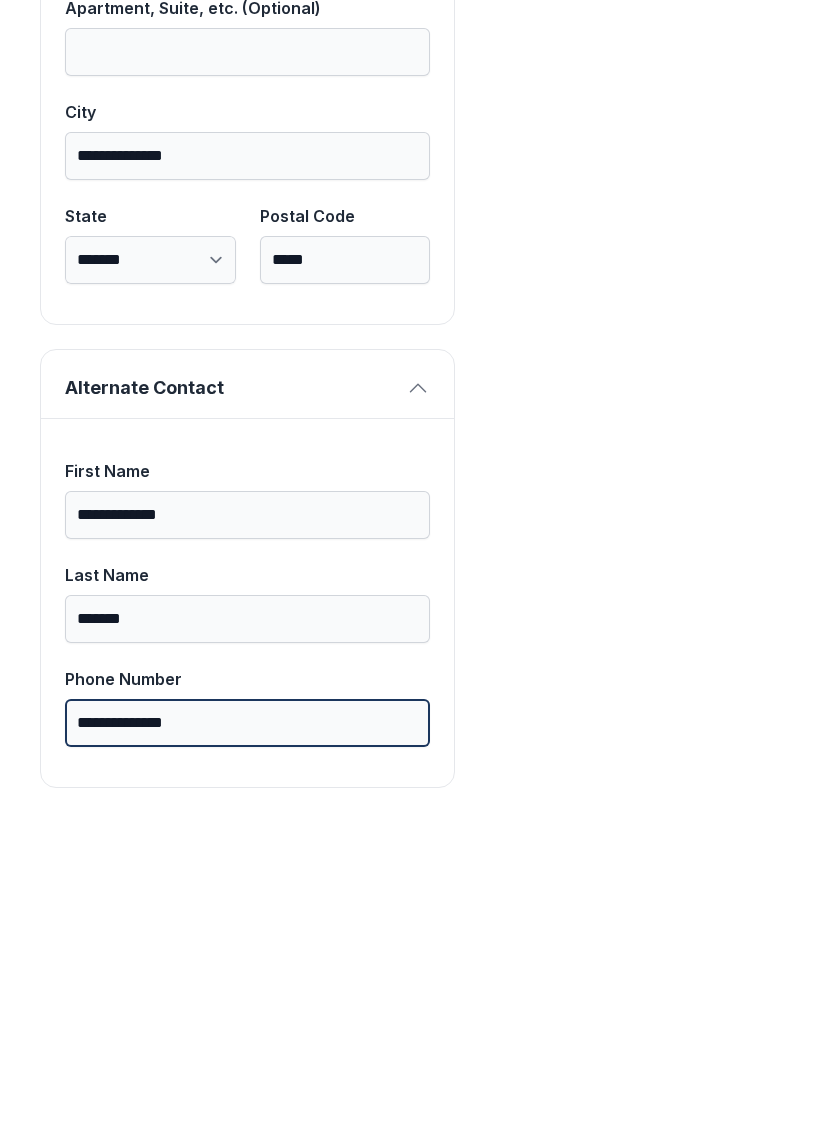 type on "**********" 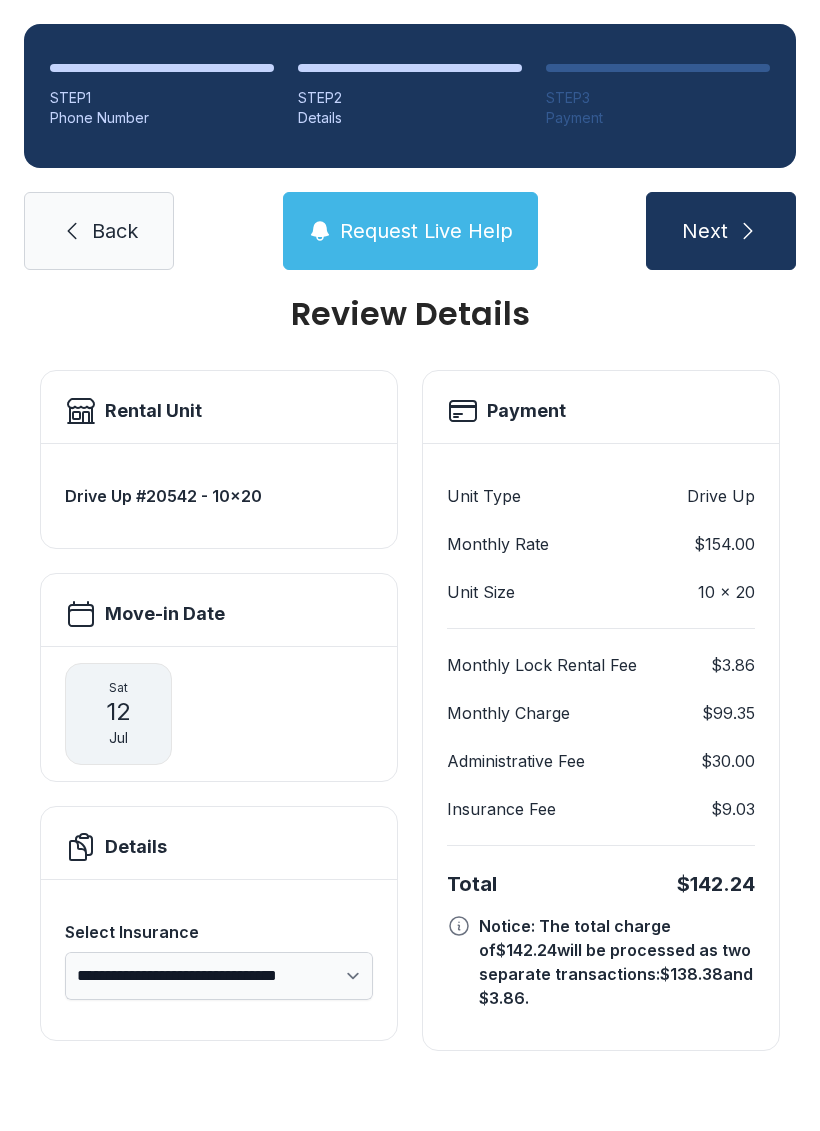 scroll, scrollTop: 0, scrollLeft: 0, axis: both 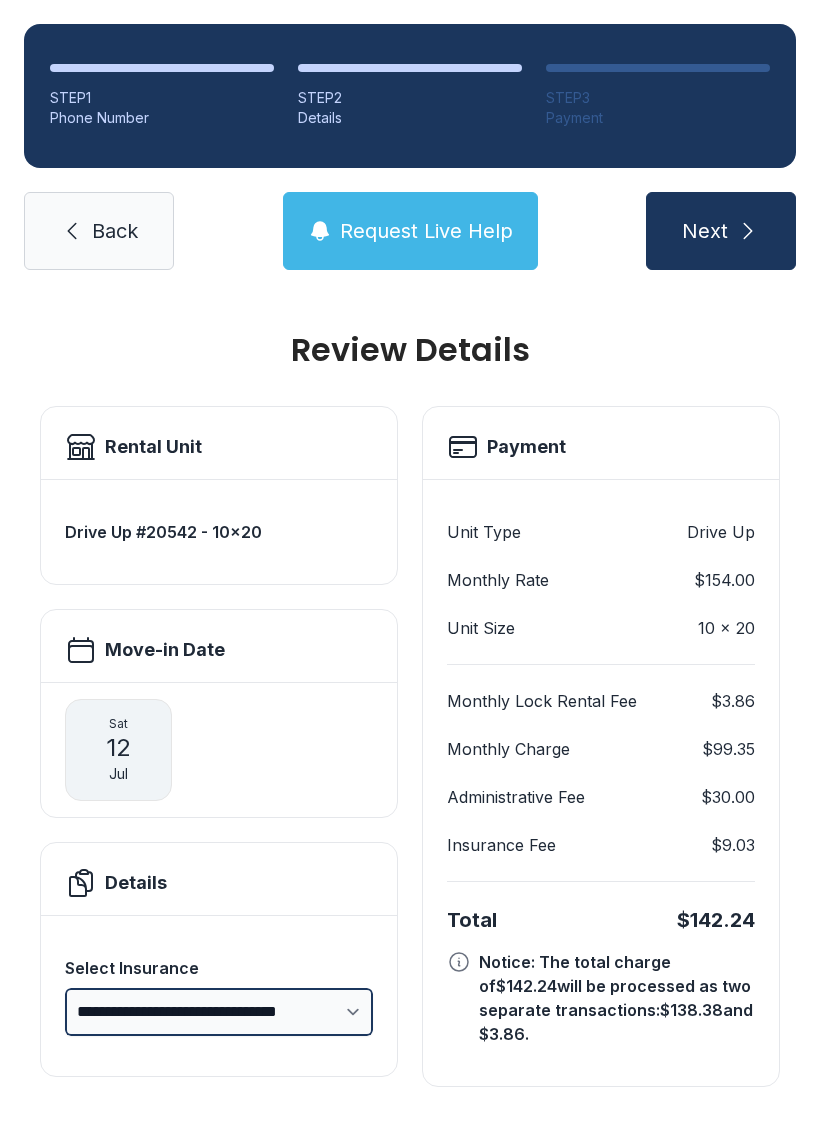 click on "**********" at bounding box center (219, 1012) 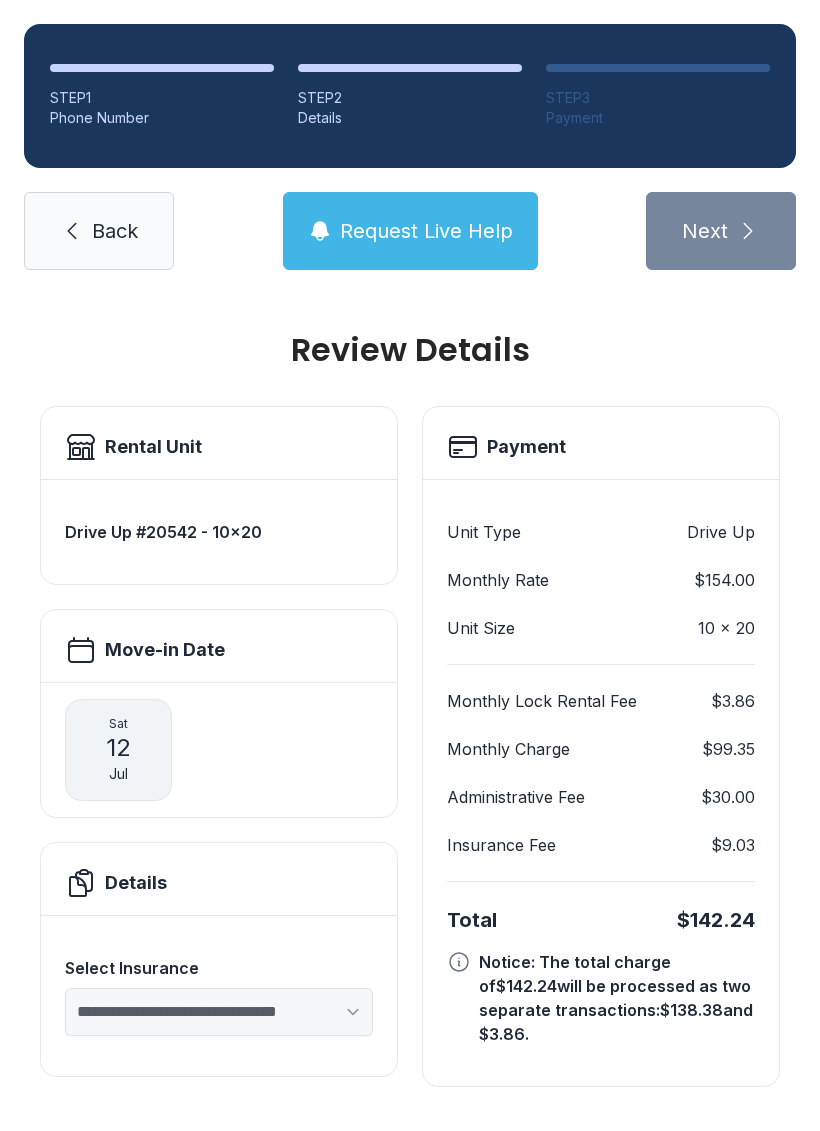 select on "****" 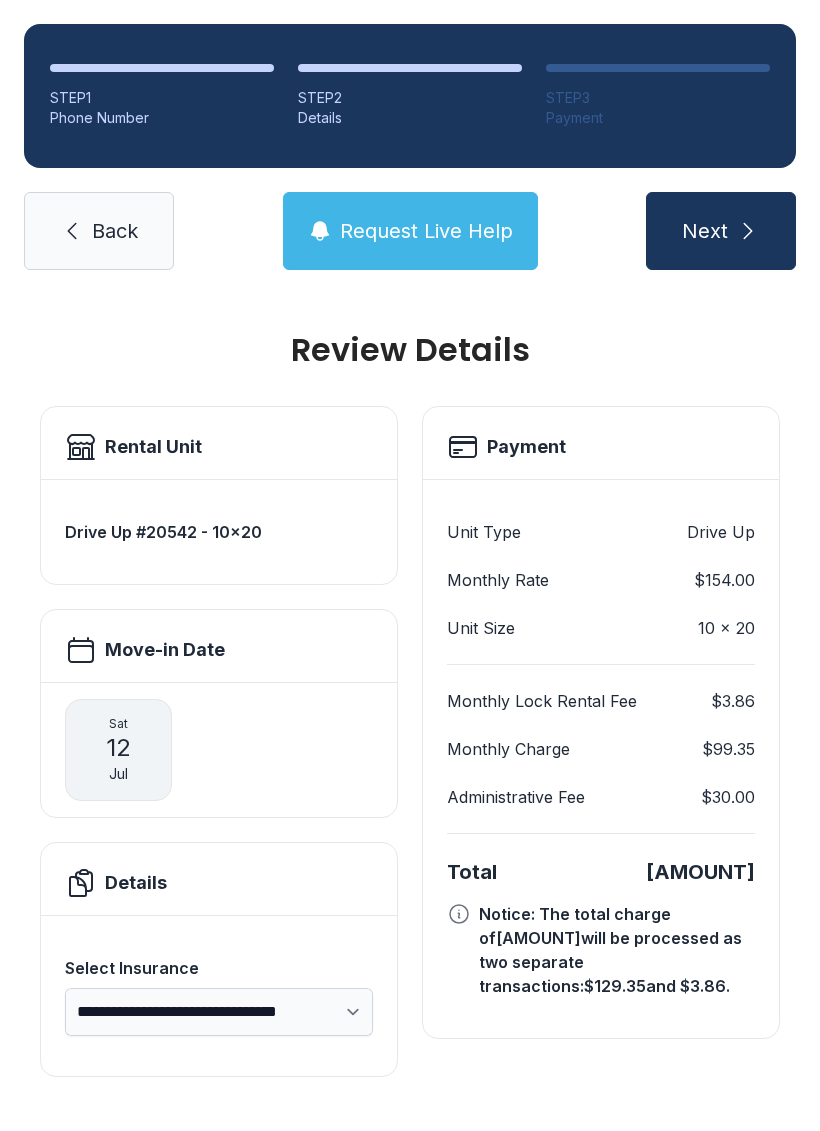 click on "Next" at bounding box center [705, 231] 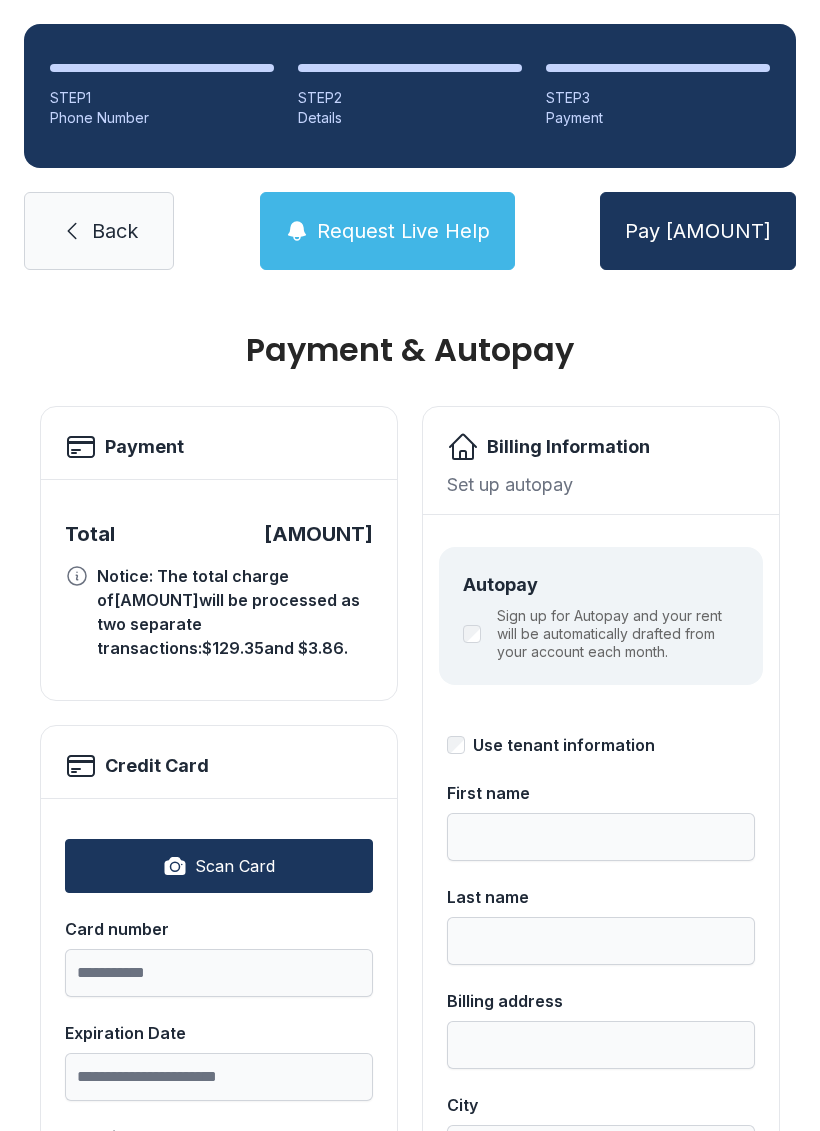 scroll, scrollTop: 0, scrollLeft: 0, axis: both 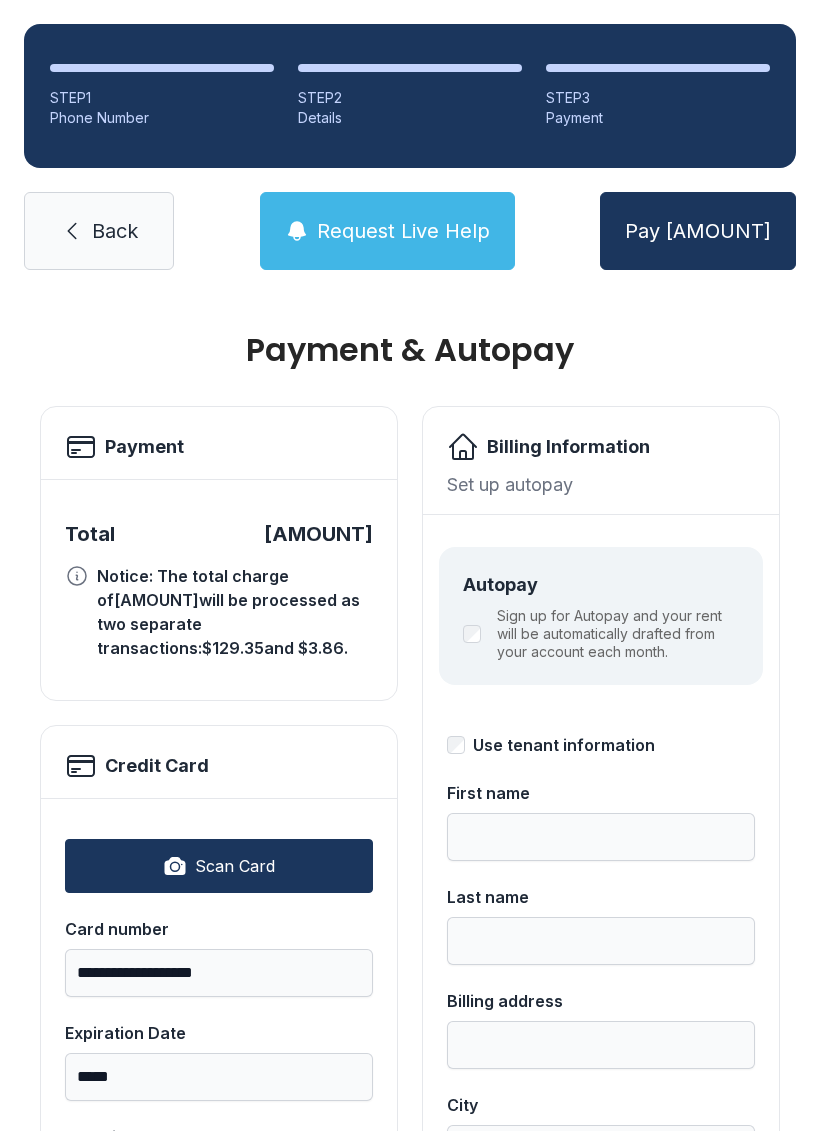 type on "**********" 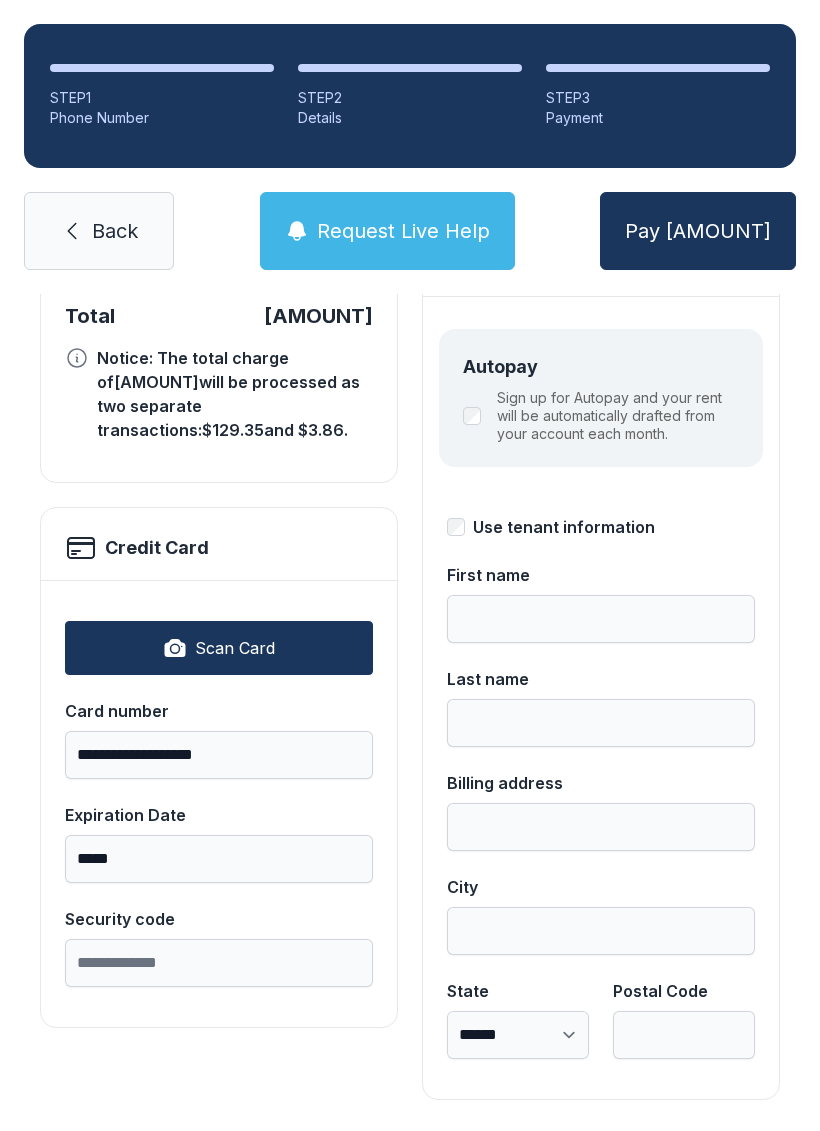 scroll, scrollTop: 218, scrollLeft: 0, axis: vertical 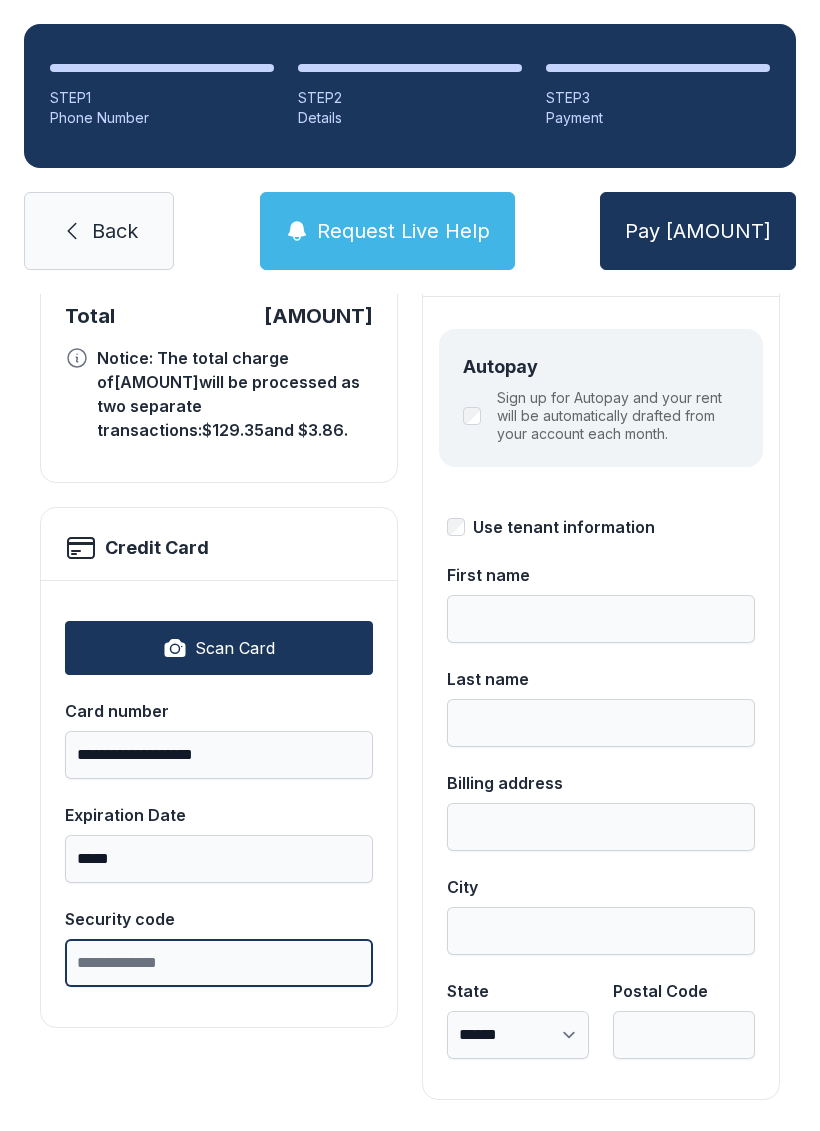 click on "Security code" at bounding box center [219, 963] 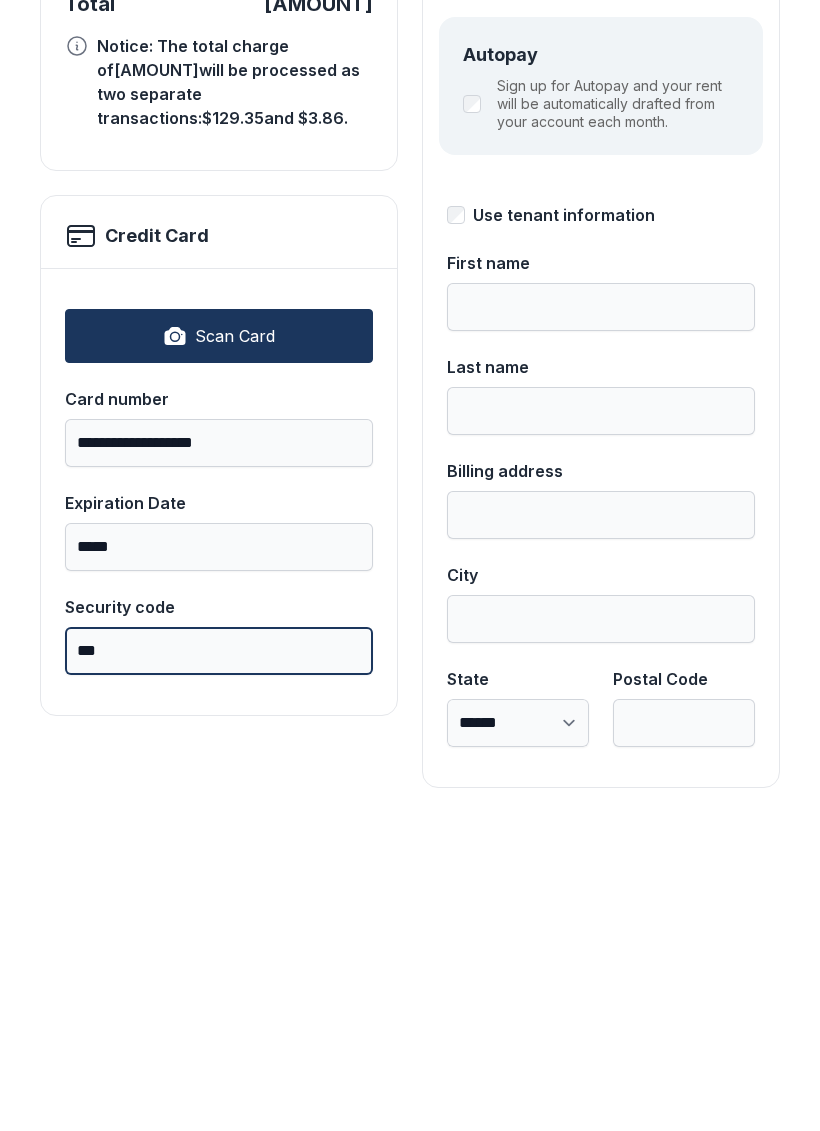 type on "***" 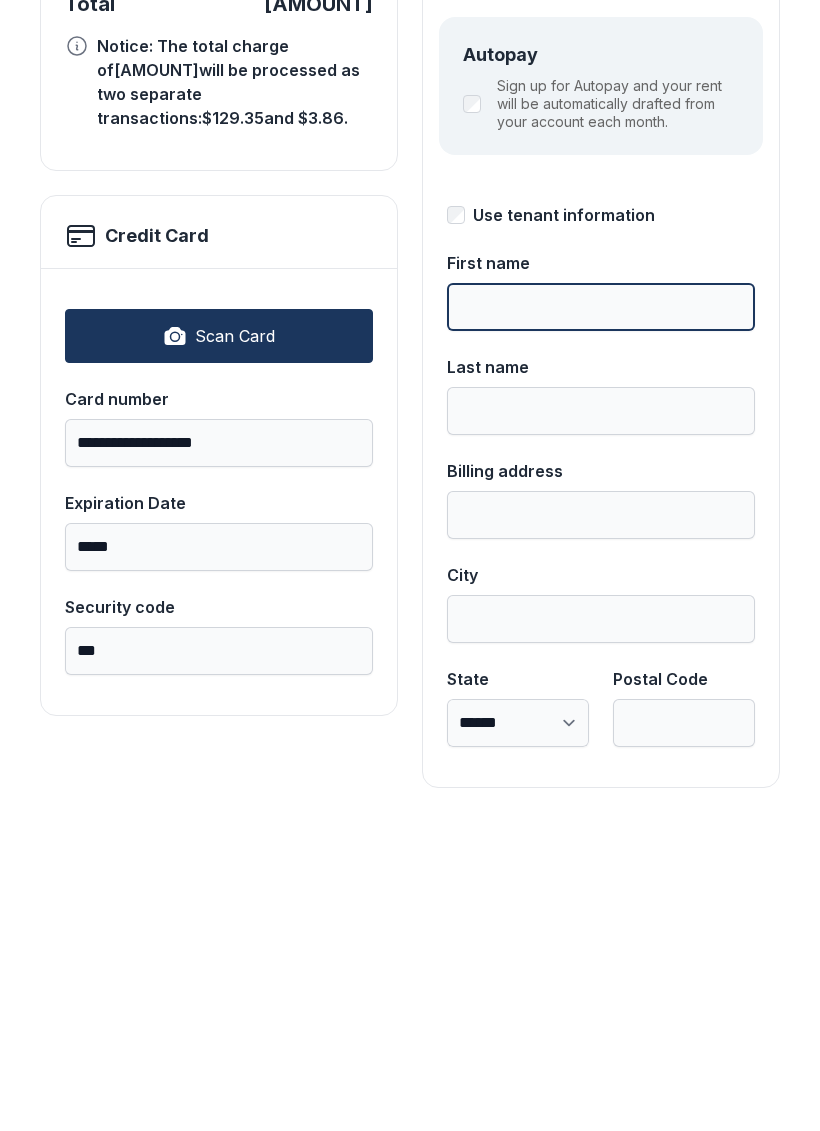 click on "First name" at bounding box center [601, 619] 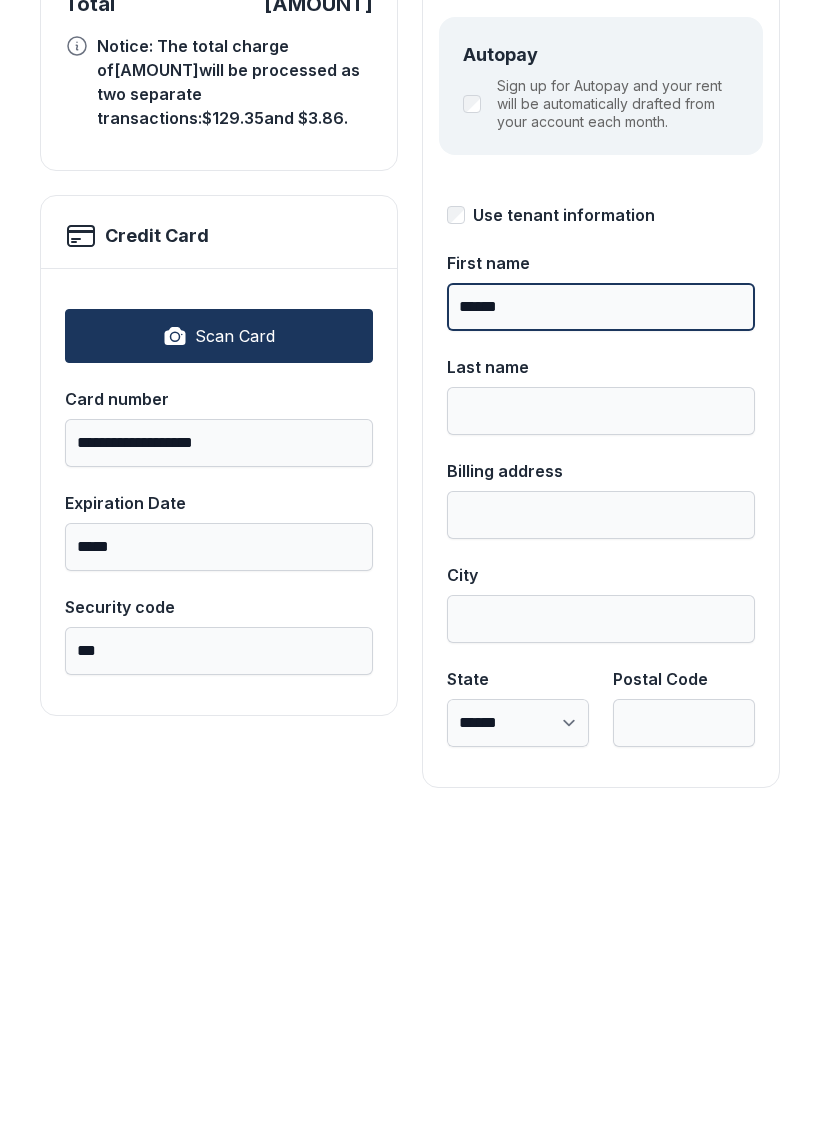 type on "******" 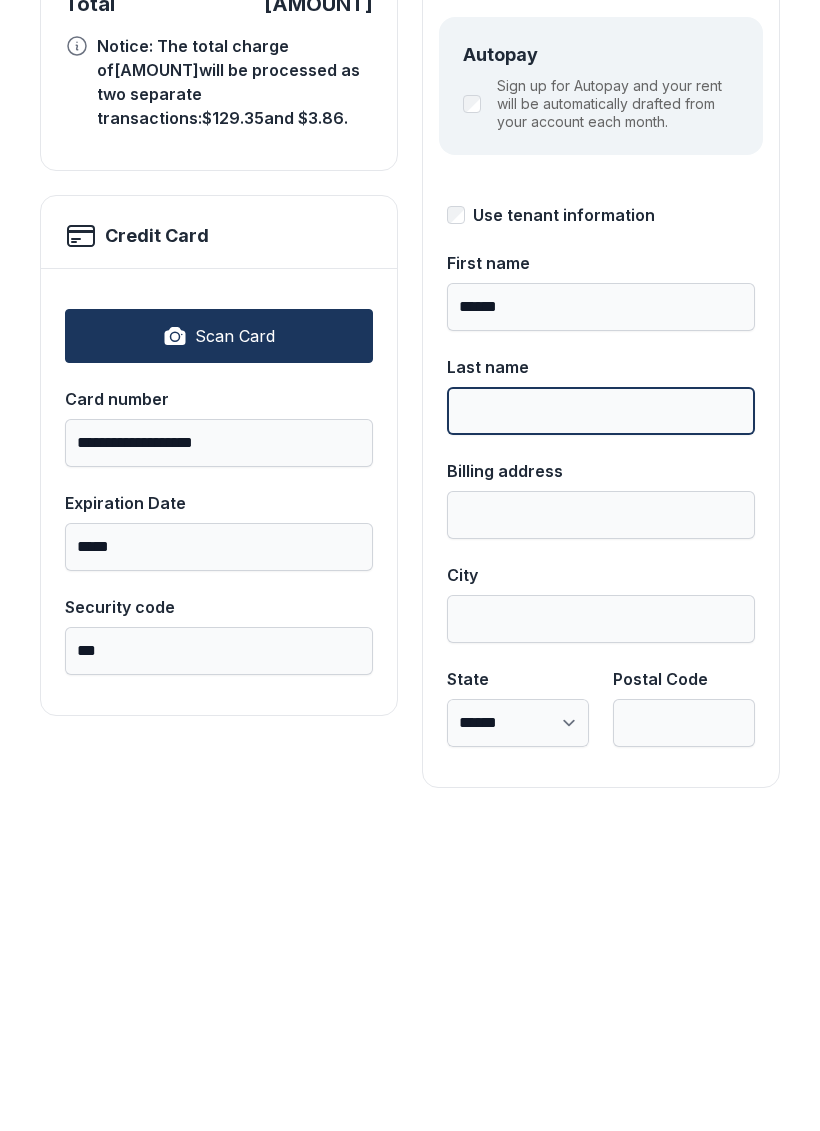 click on "Last name" at bounding box center [601, 723] 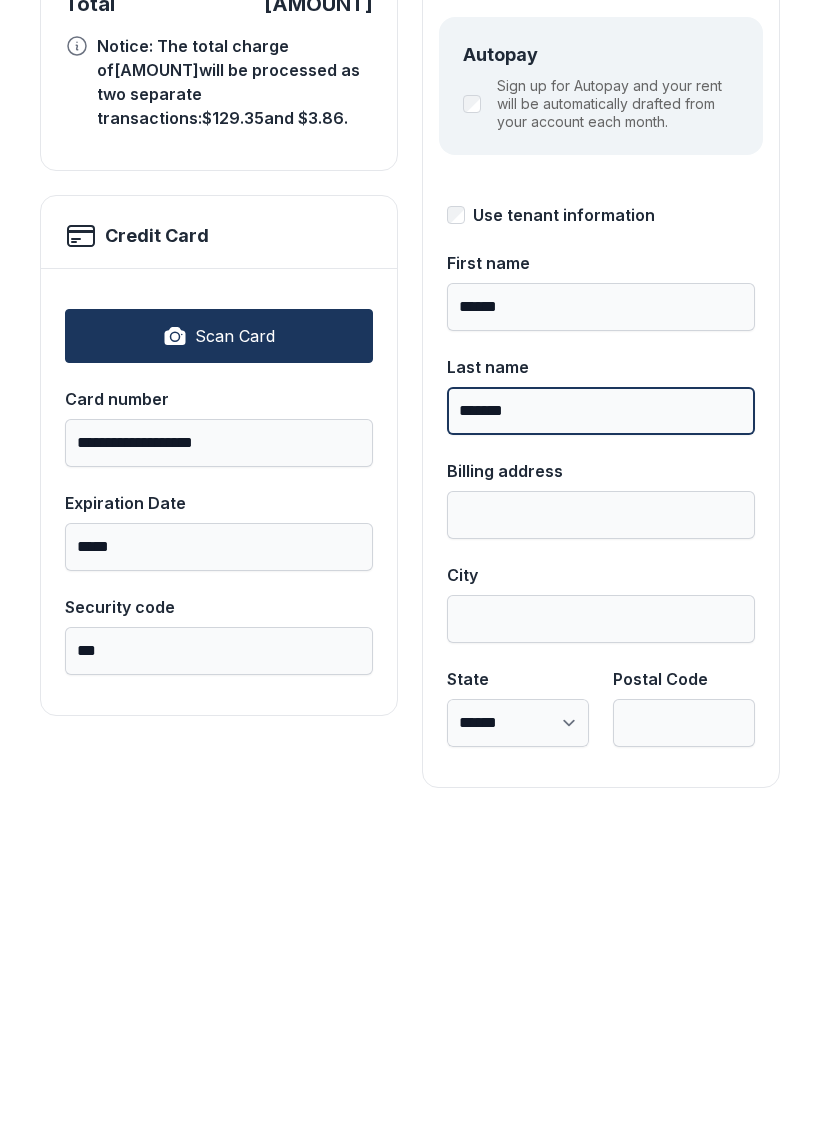 type on "*******" 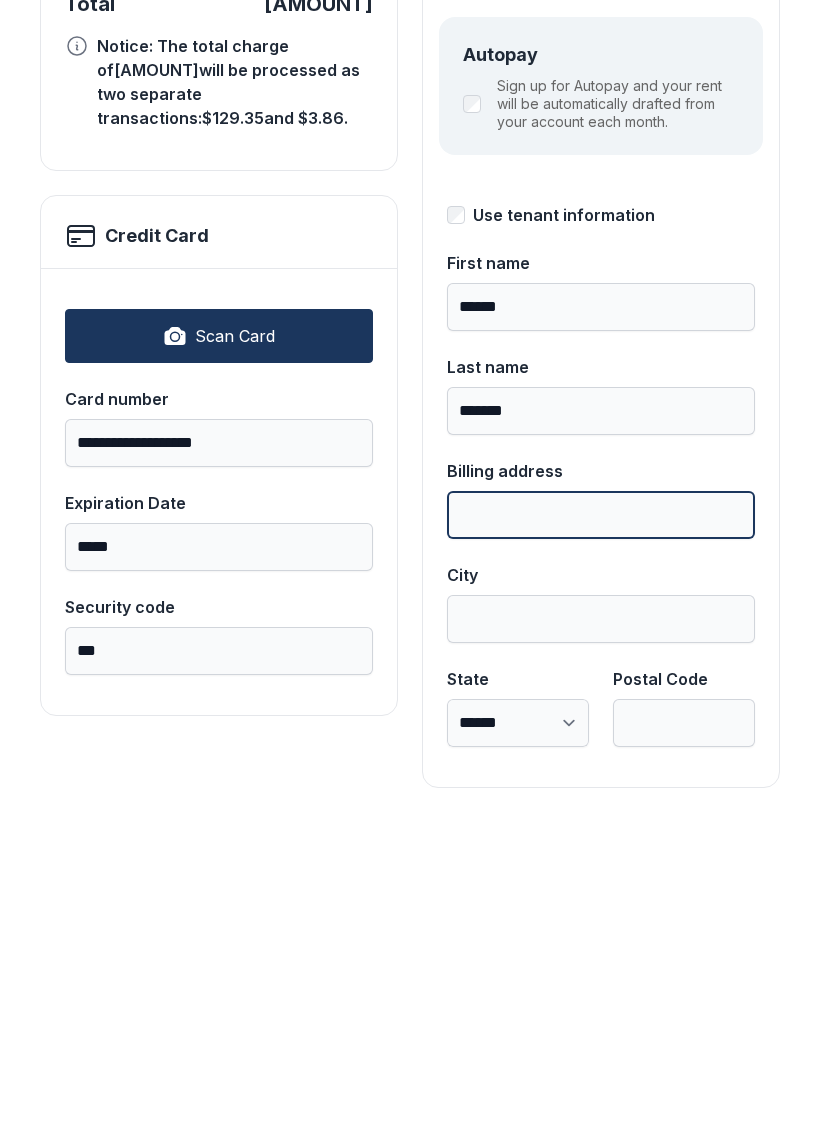click on "Billing address" at bounding box center [601, 827] 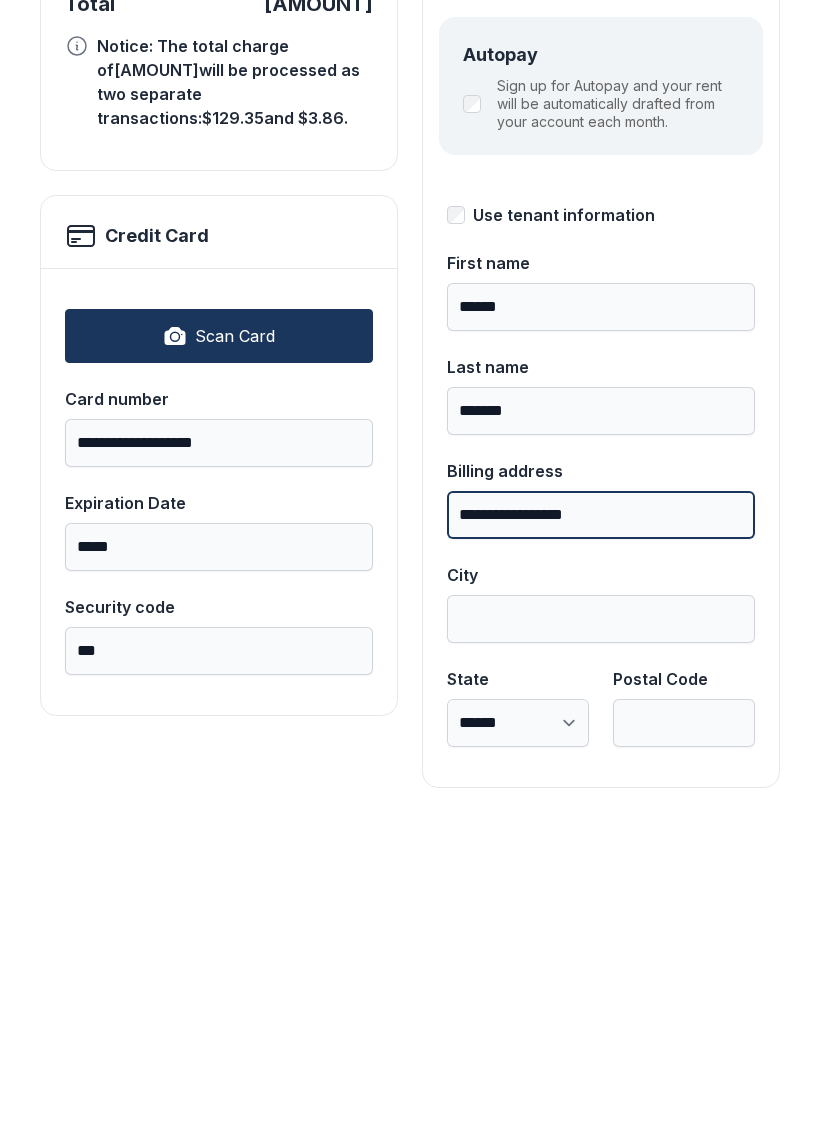 type on "**********" 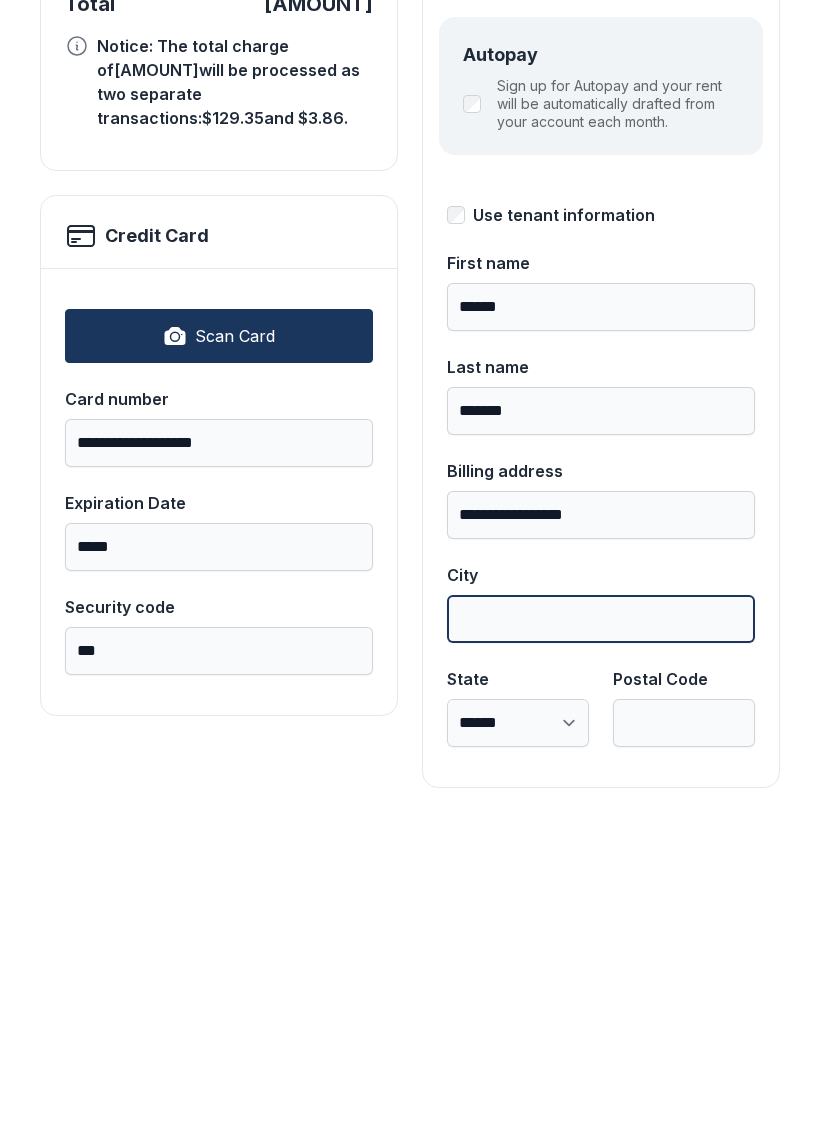 click on "City" at bounding box center [601, 931] 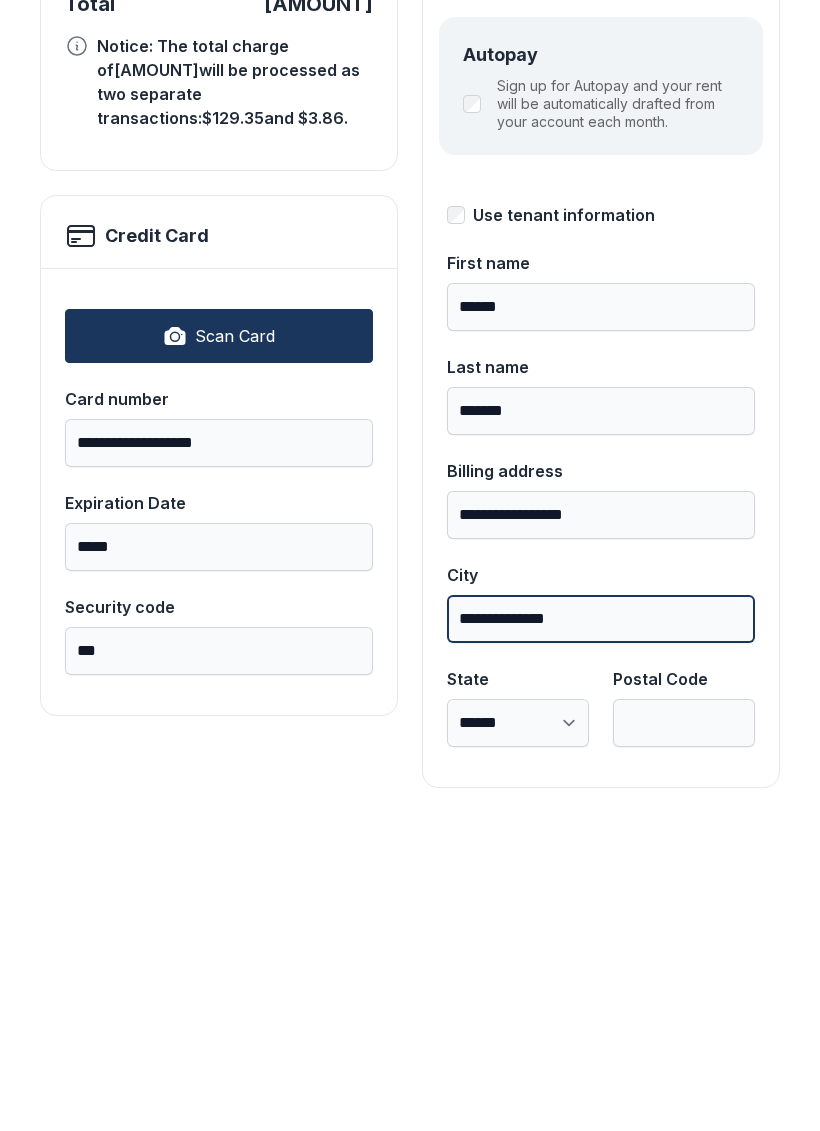 type on "**********" 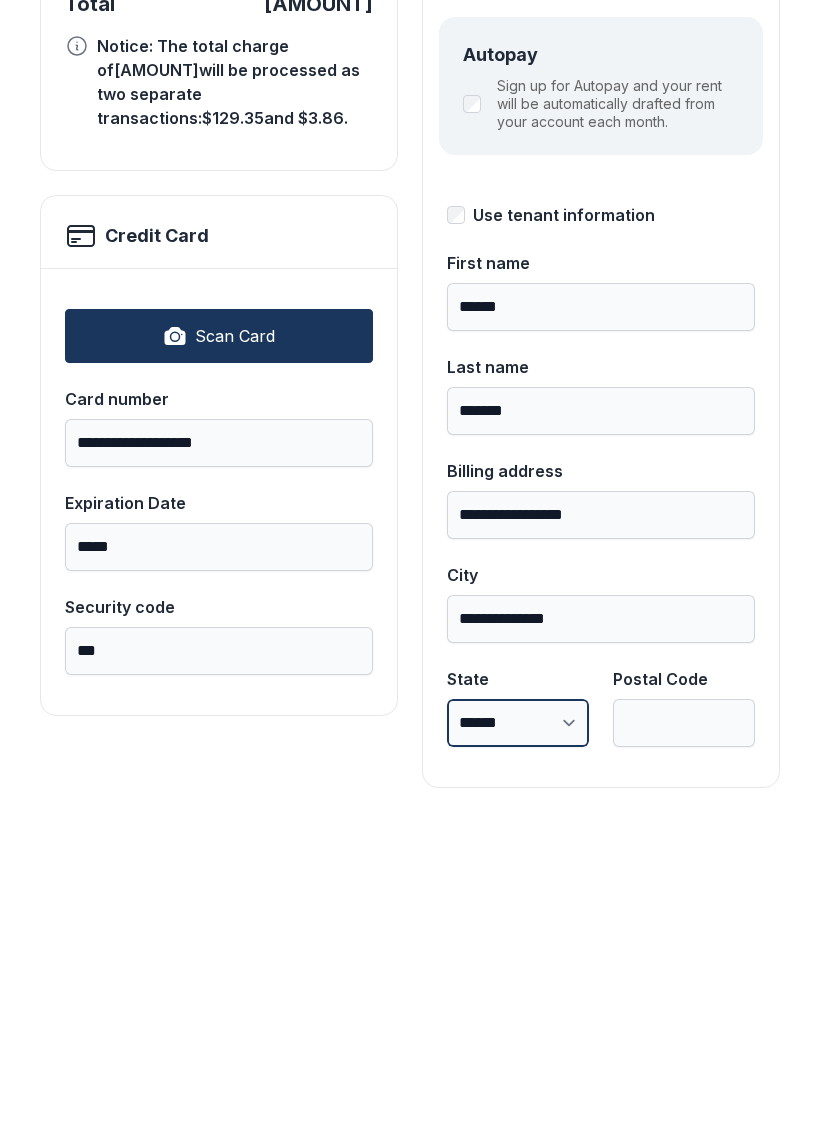 click on "**********" at bounding box center (518, 1035) 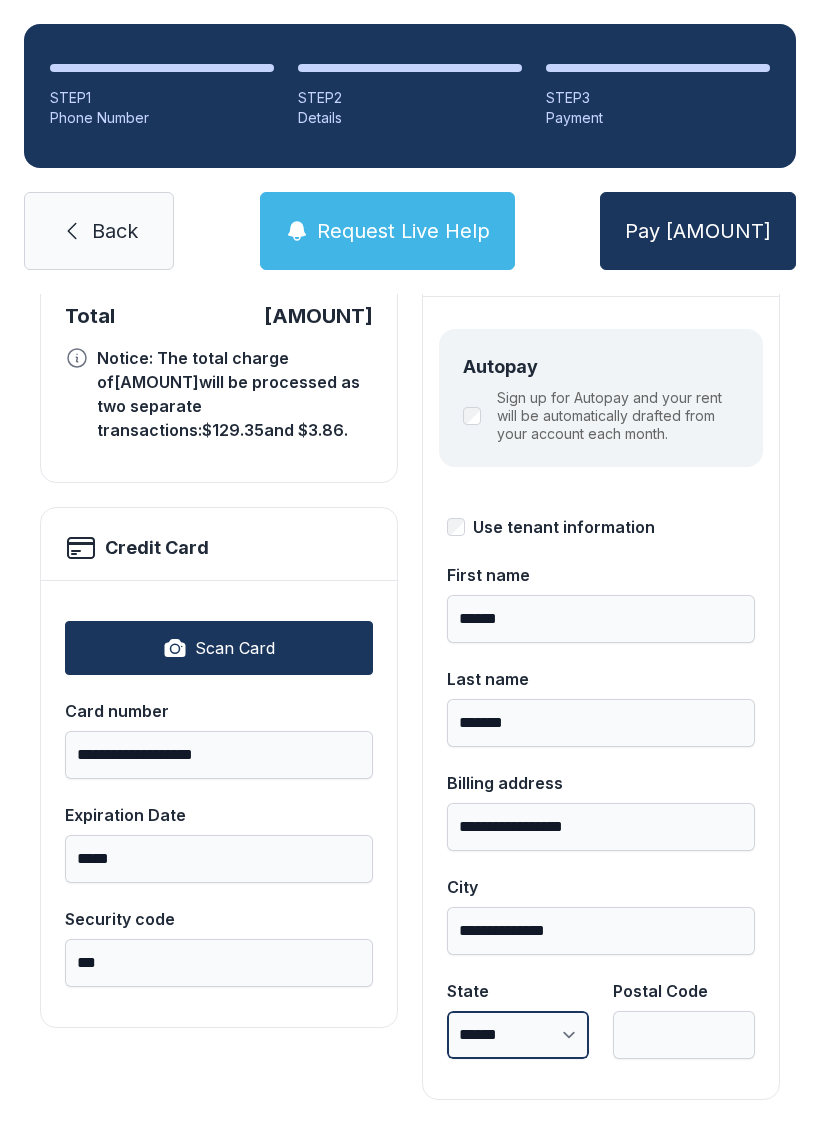 select on "**" 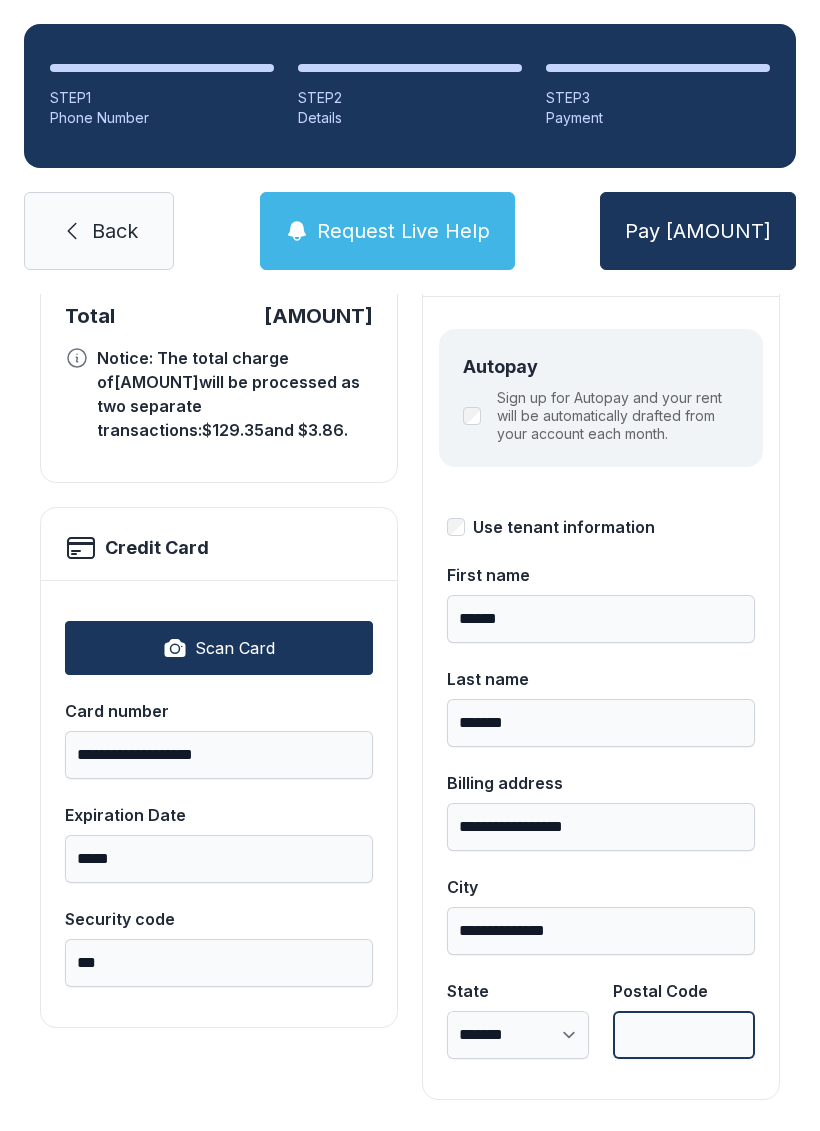 click on "Postal Code" at bounding box center [684, 1035] 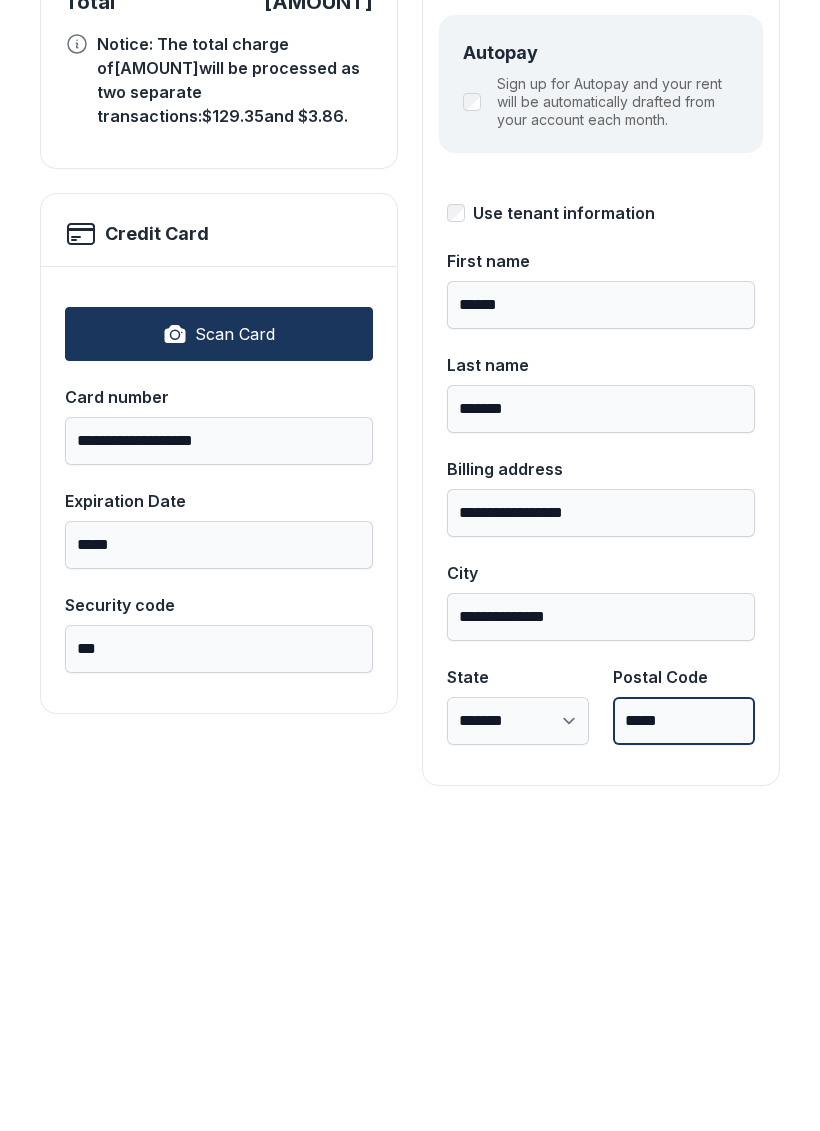 scroll, scrollTop: 218, scrollLeft: 0, axis: vertical 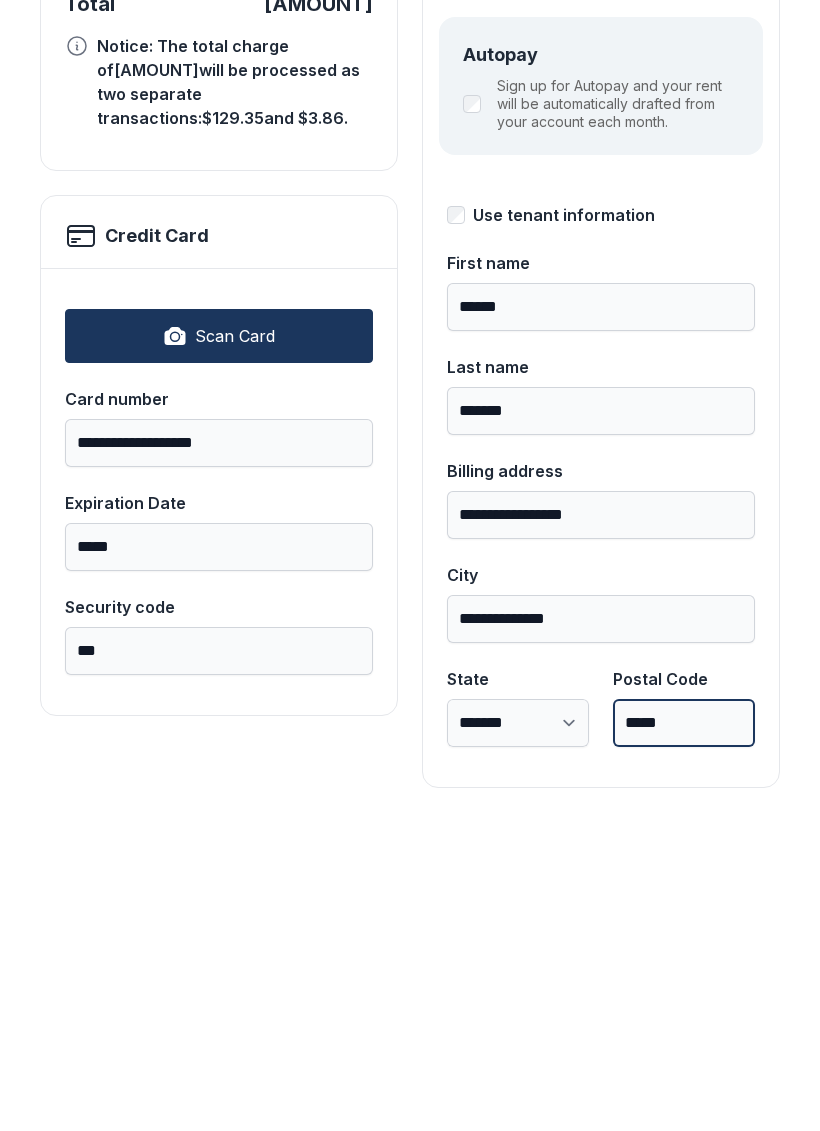 type on "*****" 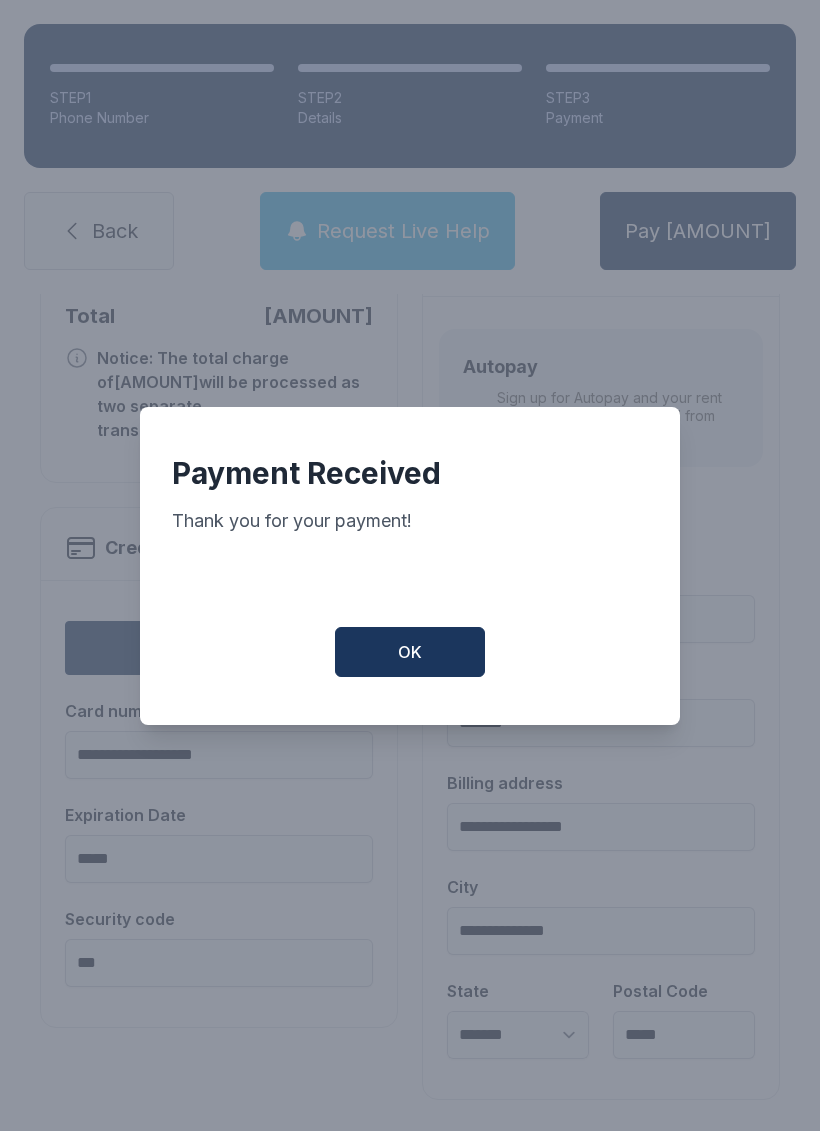 click on "OK" at bounding box center [410, 652] 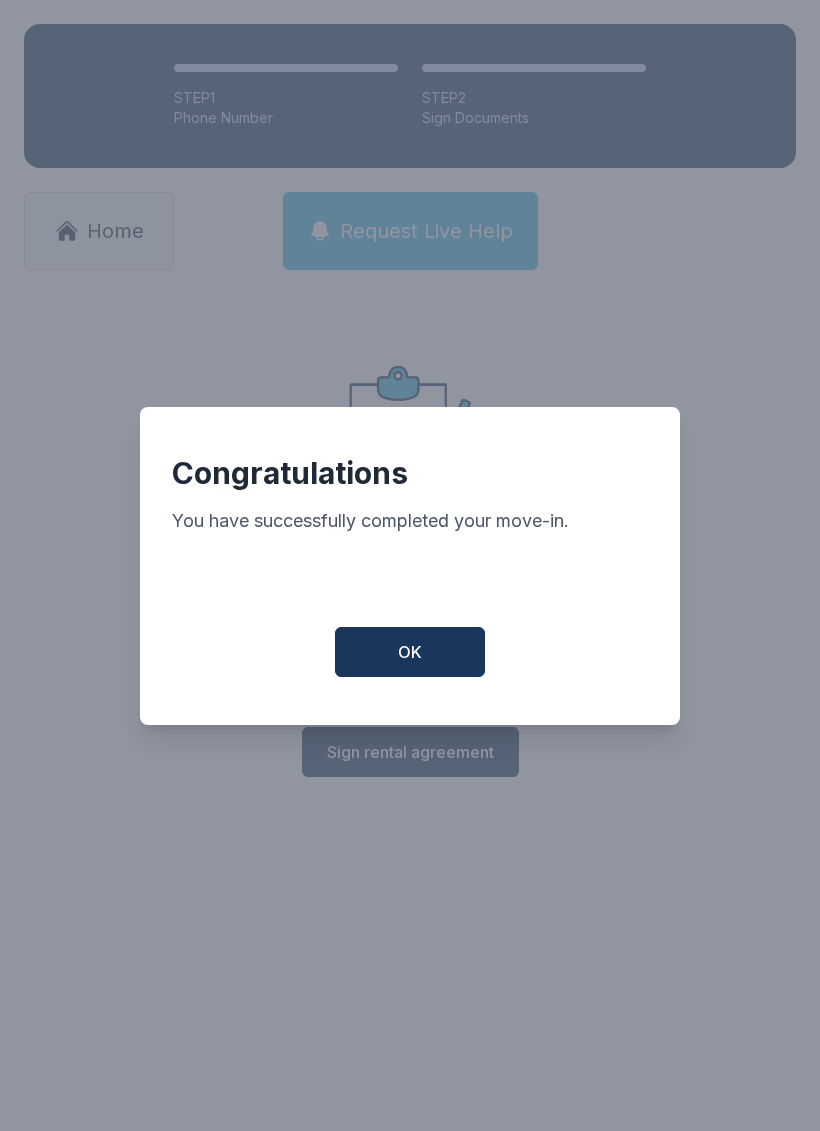 click on "OK" at bounding box center [410, 652] 